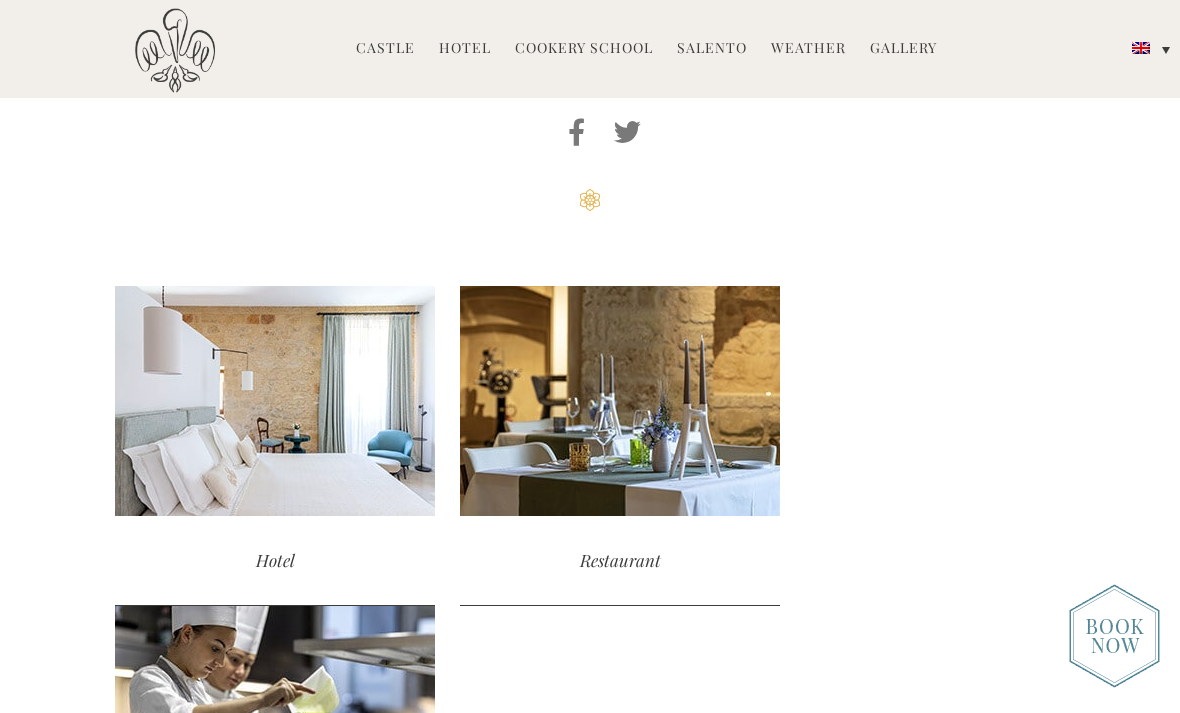 scroll, scrollTop: 2069, scrollLeft: 0, axis: vertical 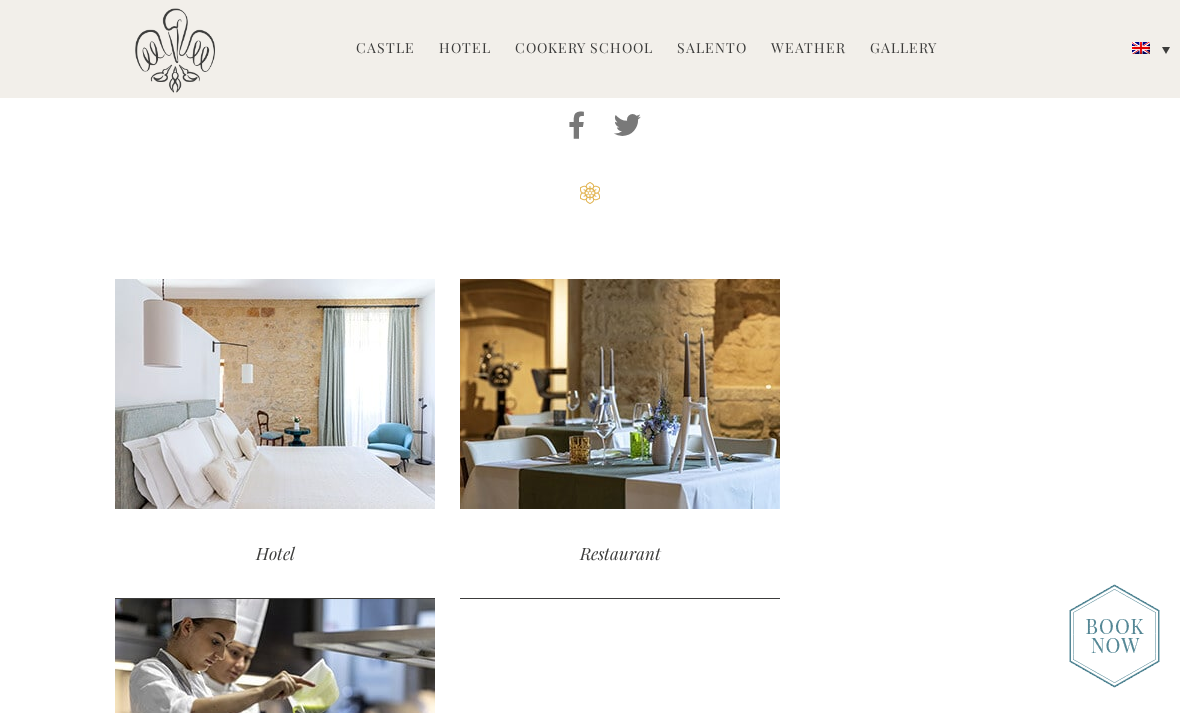 click on "Hotel" at bounding box center [275, 553] 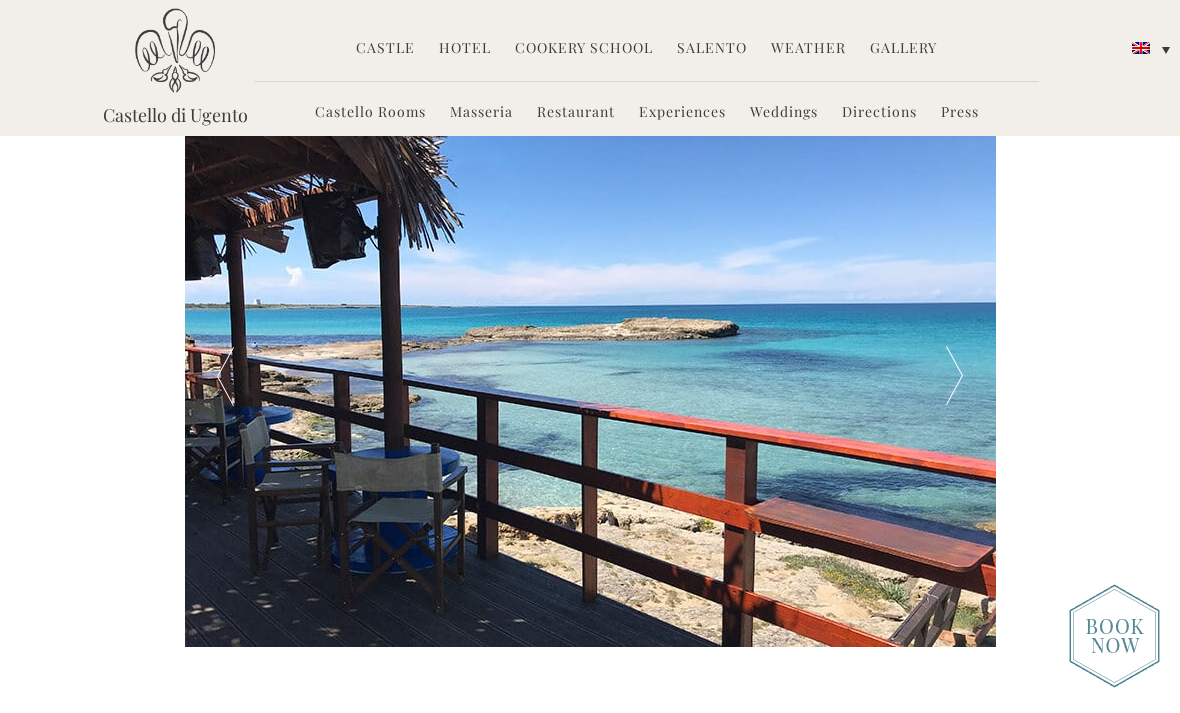 scroll, scrollTop: 3080, scrollLeft: 0, axis: vertical 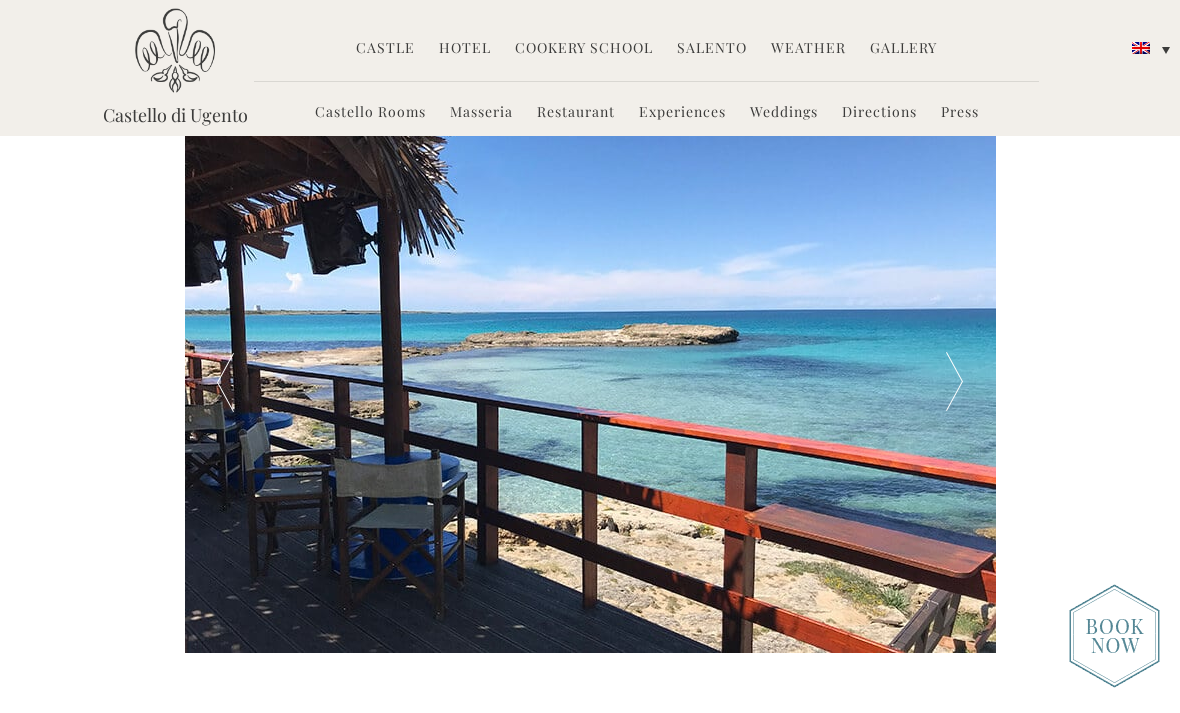 click at bounding box center (954, 383) 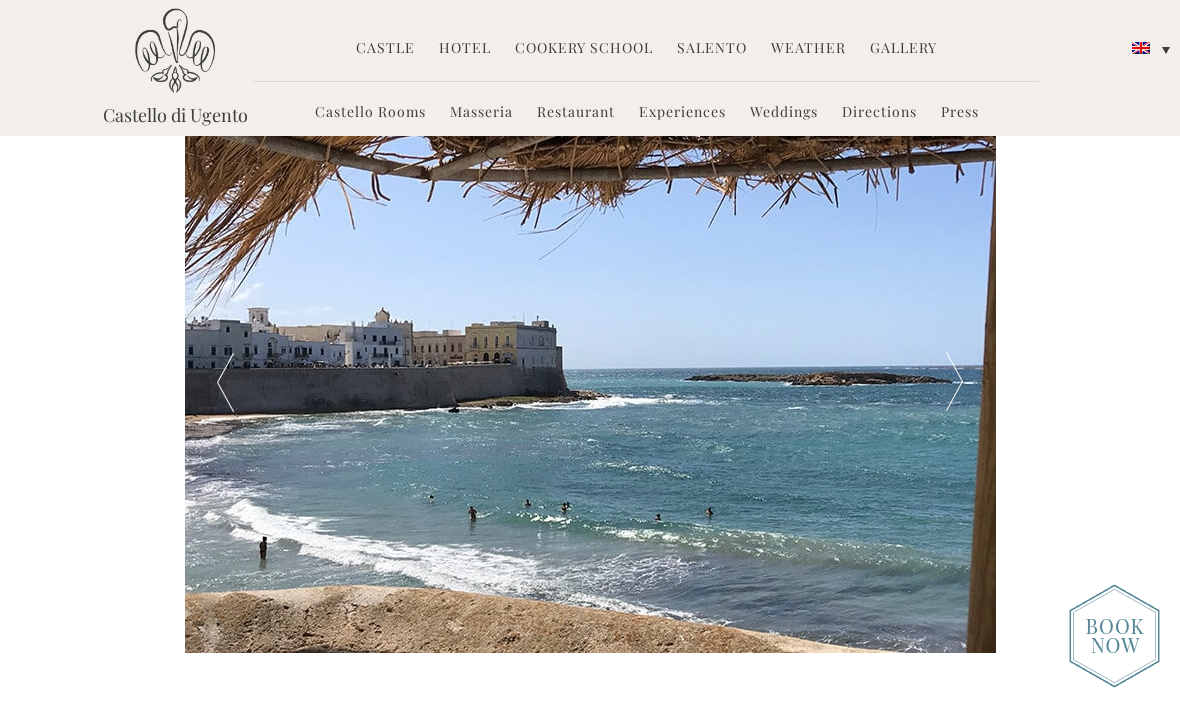click on "Hotel
A Historic Hotel in Puglia Welcome to our home and join our story!
A luxury boutique hotel with nine individually designed rooms and suites cradled within Castello di Ugento’s ancient walls. Not just a hotel, it is a home where you will be welcomed and be able to take part in the history it once witnessed and the new life it now breathes. See our Offers page and
for reservations please email  [EMAIL]
Stay in a unique boutique hotel in Puglia
Castello di Ugento is a unique historic boutique hotel in Puglia – a contemporary hideaway encased within its golden 17th-century walls. The nine rooms and suites have all been lovingly curated with modern pieces from top Italian designers including Cassina, Poltrona Frau, Minotti, Ceccotti and B&B Italia alongside antiques and vintage finds as well as handmade Italian ‘noce Canaletto’  – high quality walnut – armoires." at bounding box center [590, -442] 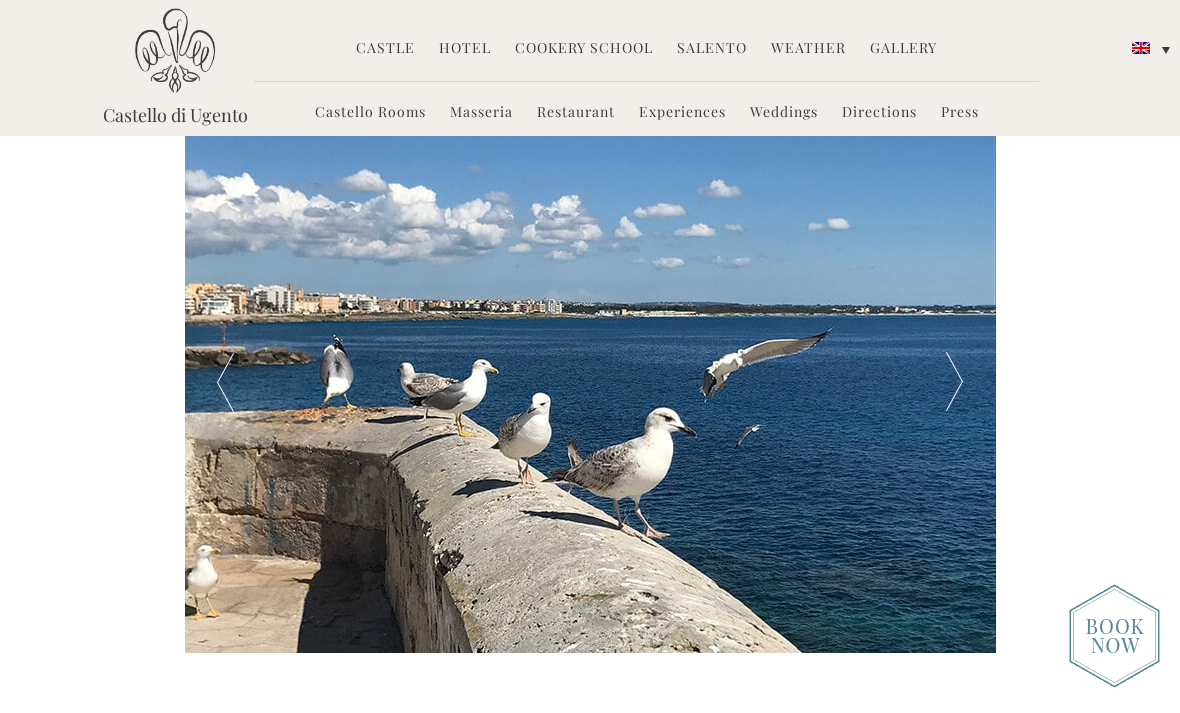 click at bounding box center [954, 383] 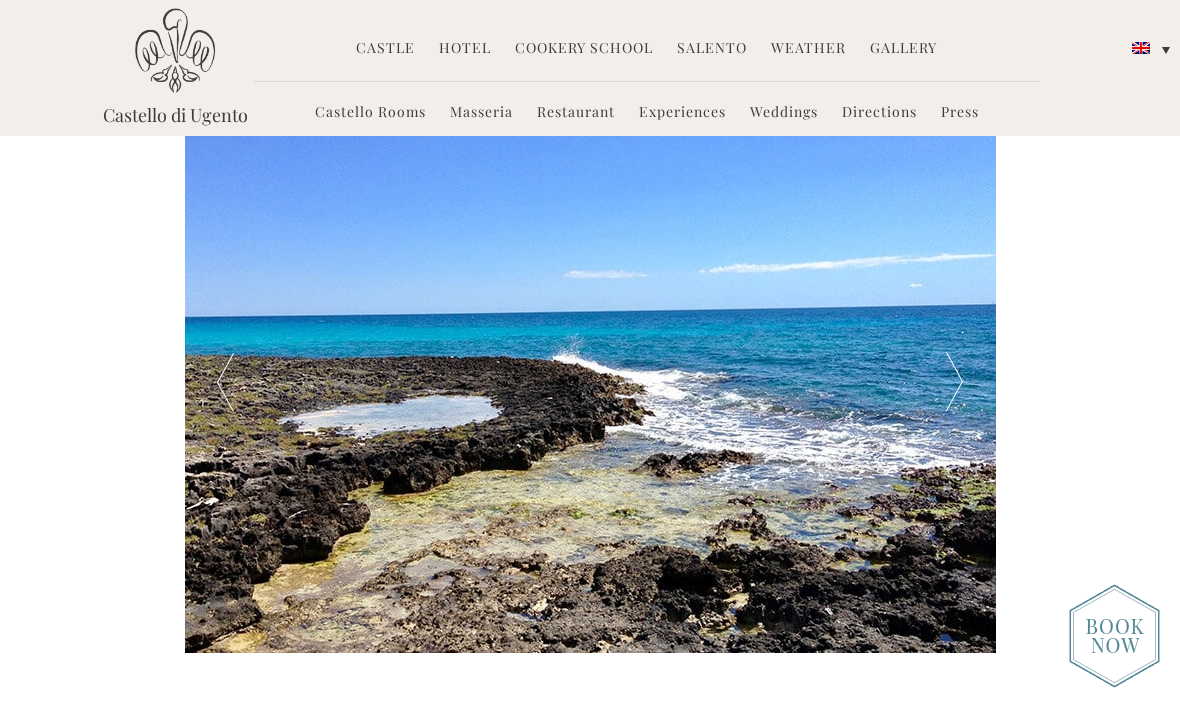 click at bounding box center (954, 383) 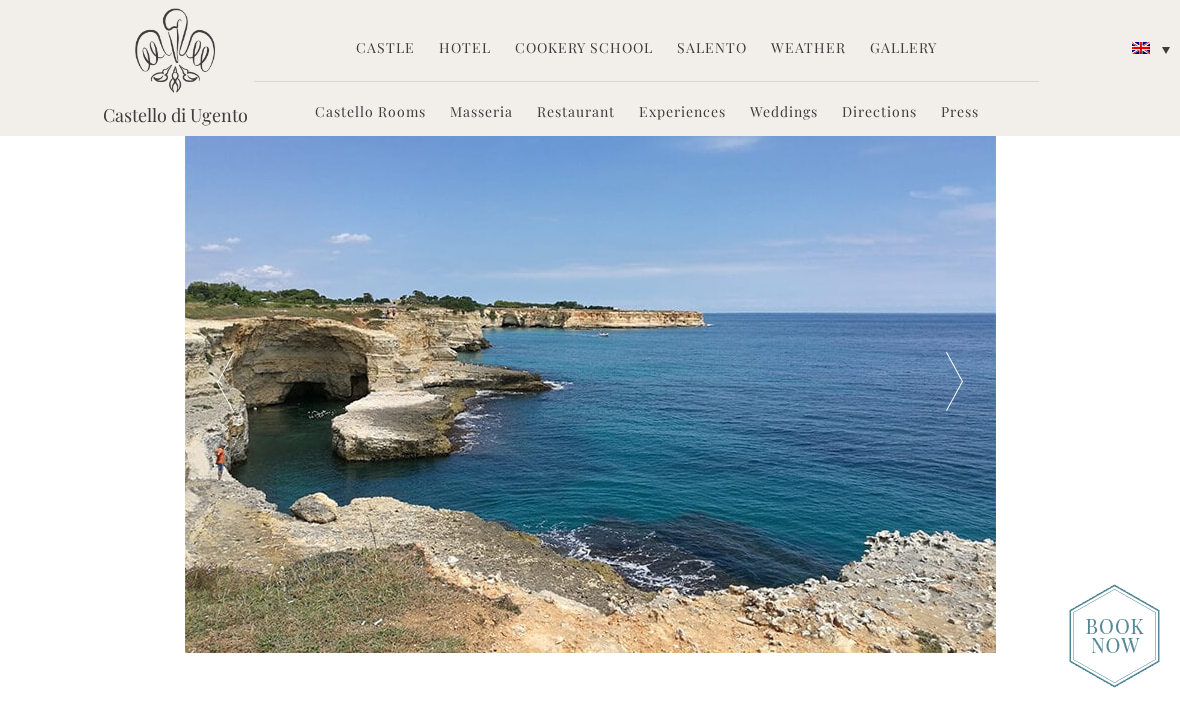 click at bounding box center (954, 383) 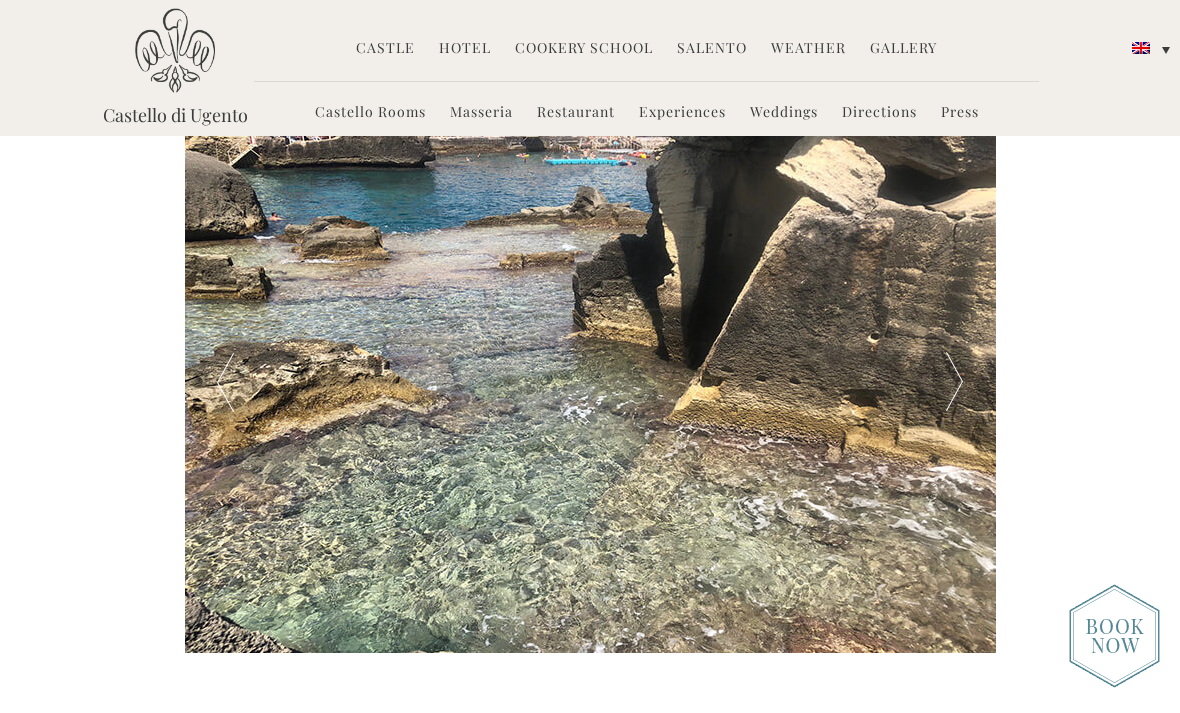 click on "Hotel
A Historic Hotel in Puglia Welcome to our home and join our story!
A luxury boutique hotel with nine individually designed rooms and suites cradled within Castello di Ugento’s ancient walls. Not just a hotel, it is a home where you will be welcomed and be able to take part in the history it once witnessed and the new life it now breathes. See our Offers page and
for reservations please email  [EMAIL]
Stay in a unique boutique hotel in Puglia
Castello di Ugento is a unique historic boutique hotel in Puglia – a contemporary hideaway encased within its golden 17th-century walls. The nine rooms and suites have all been lovingly curated with modern pieces from top Italian designers including Cassina, Poltrona Frau, Minotti, Ceccotti and B&B Italia alongside antiques and vintage finds as well as handmade Italian ‘noce Canaletto’  – high quality walnut – armoires." at bounding box center (590, -442) 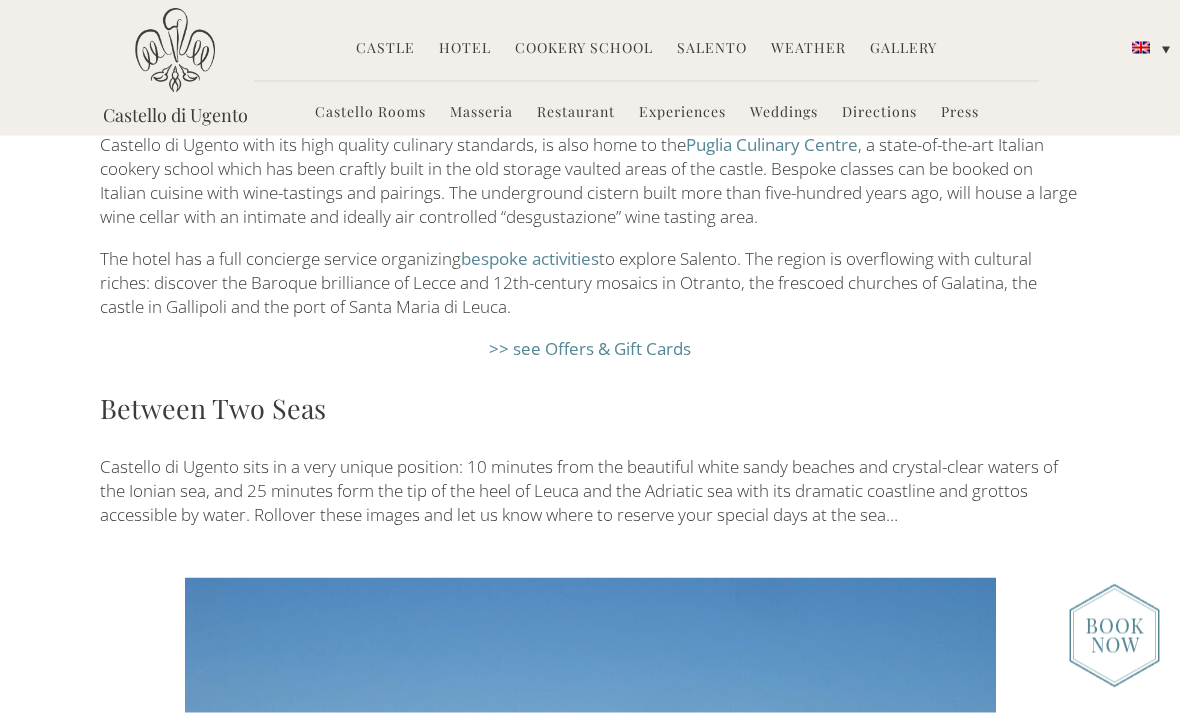 scroll, scrollTop: 2606, scrollLeft: 0, axis: vertical 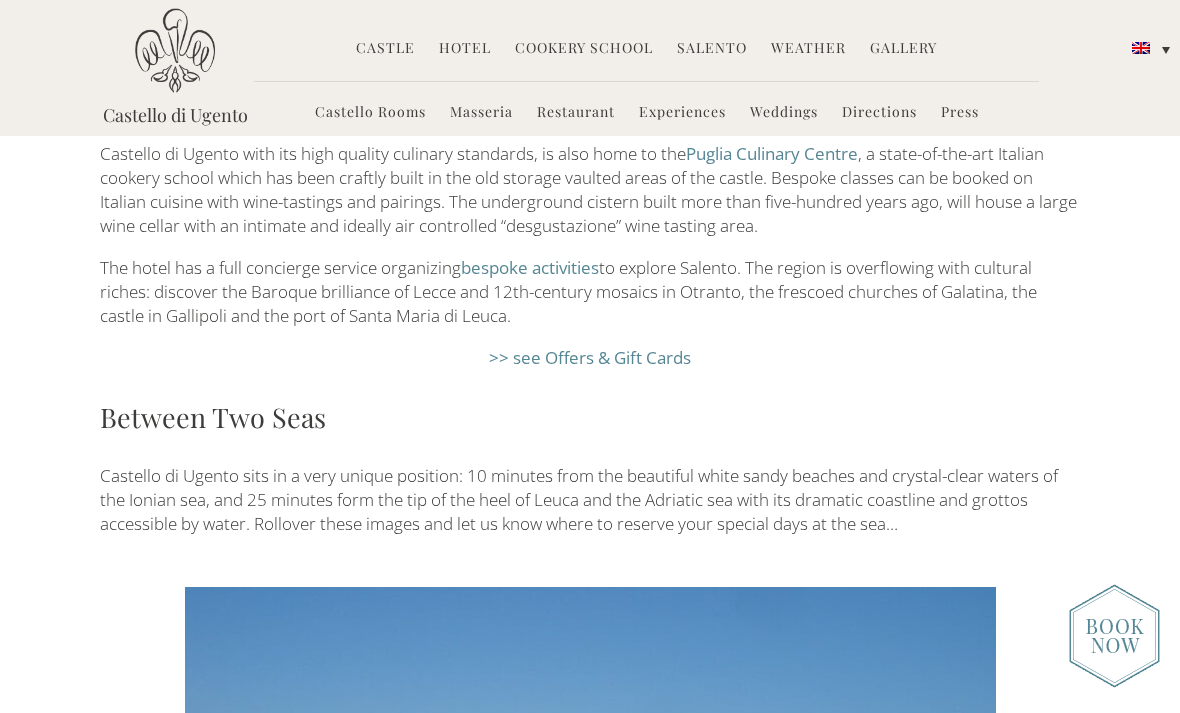 click on "Gallery" at bounding box center [903, 49] 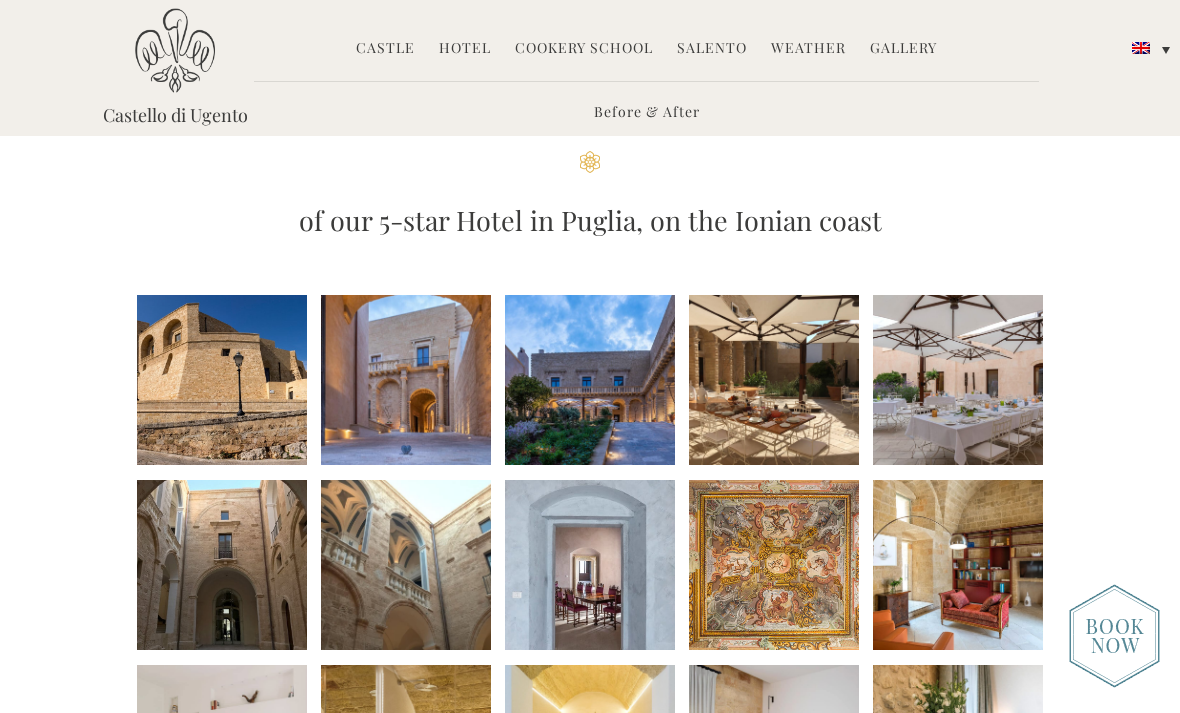 scroll, scrollTop: 0, scrollLeft: 0, axis: both 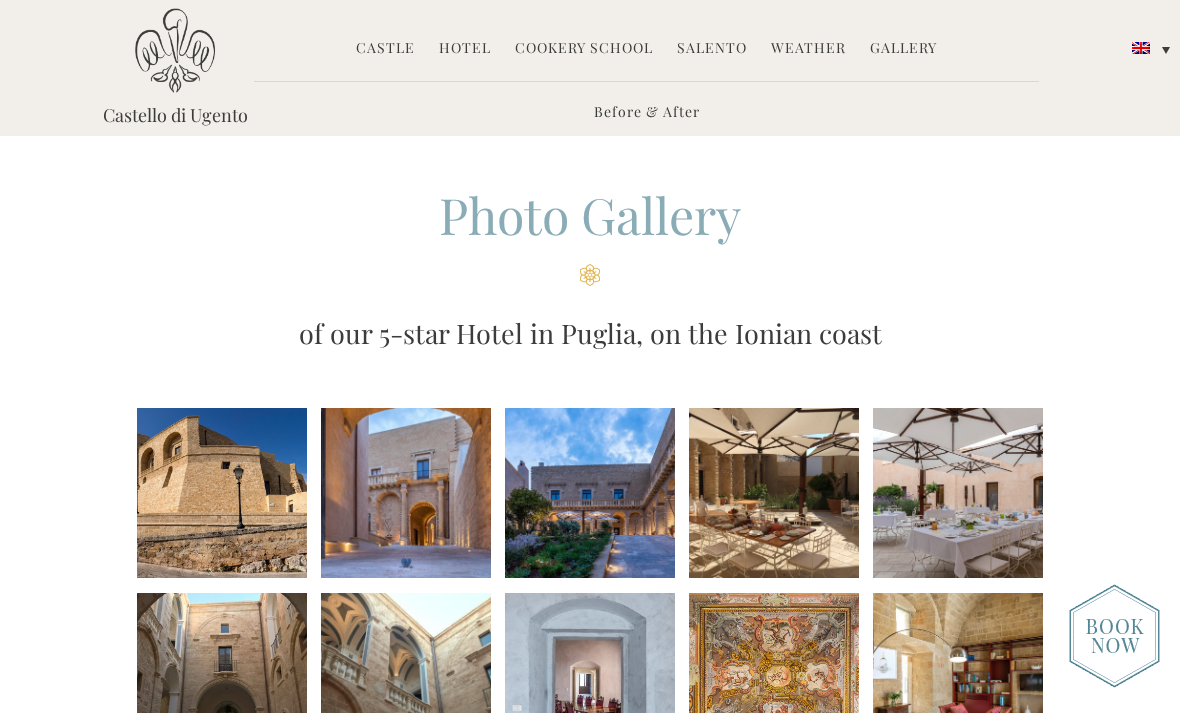 click on "Weather" at bounding box center (808, 49) 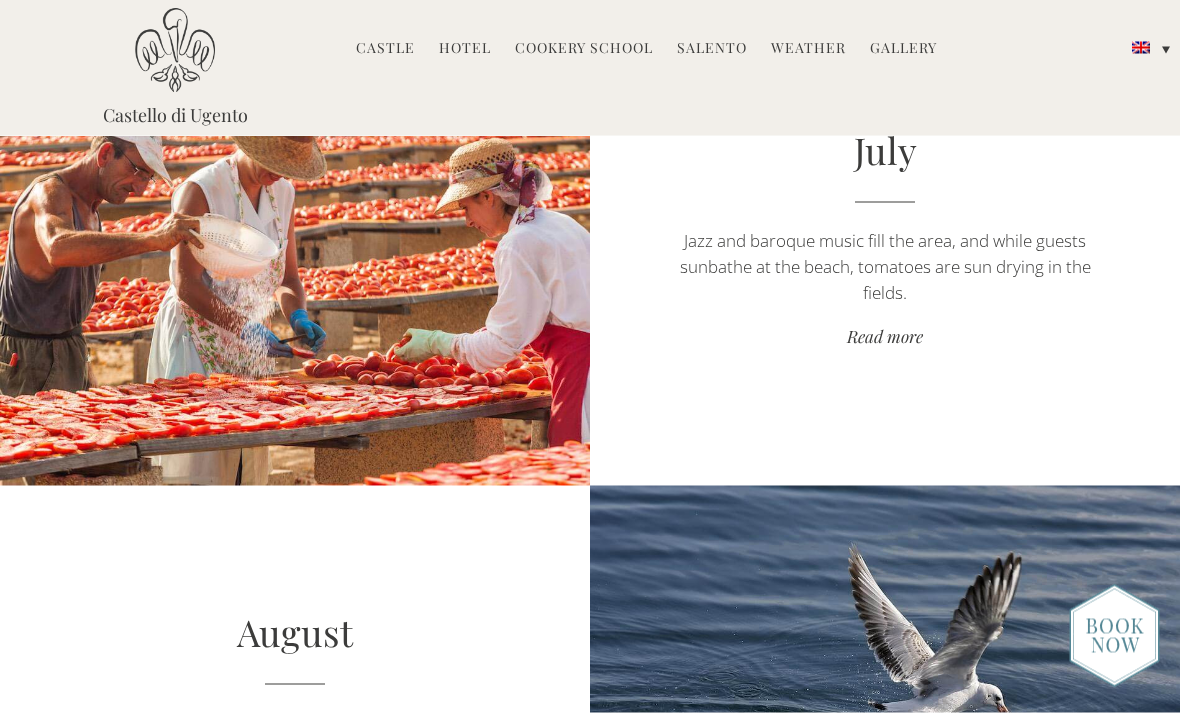 scroll, scrollTop: 3871, scrollLeft: 0, axis: vertical 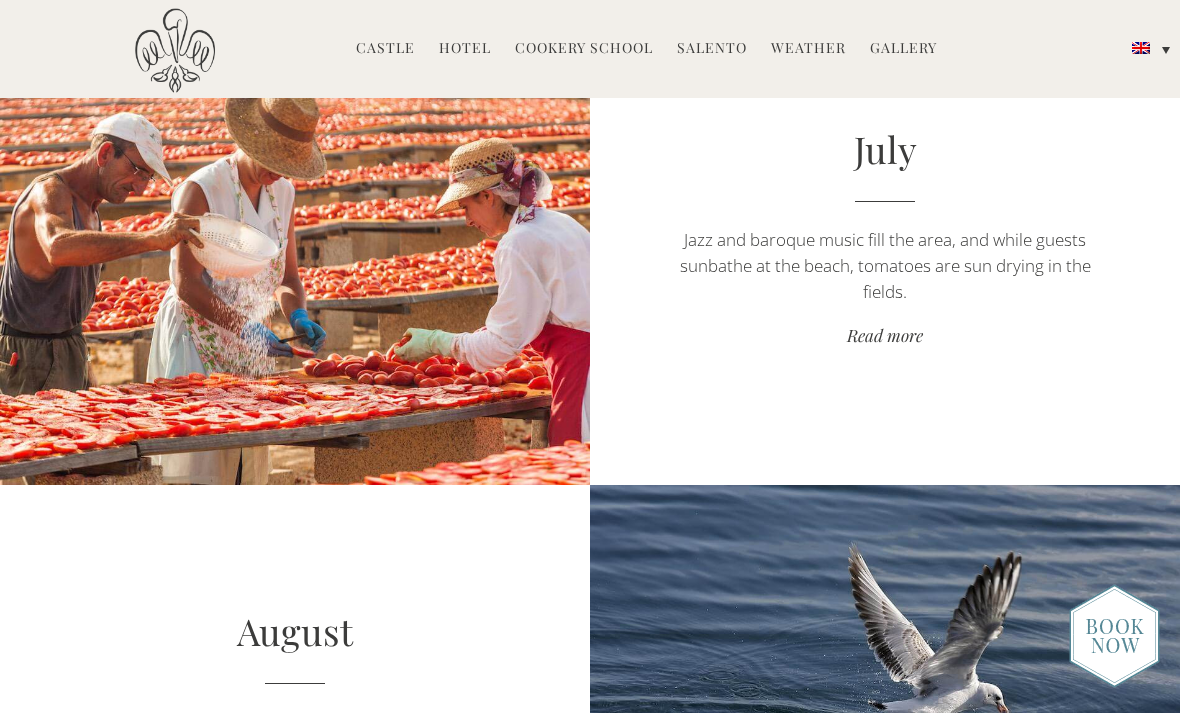 click on "Read more" at bounding box center [885, 337] 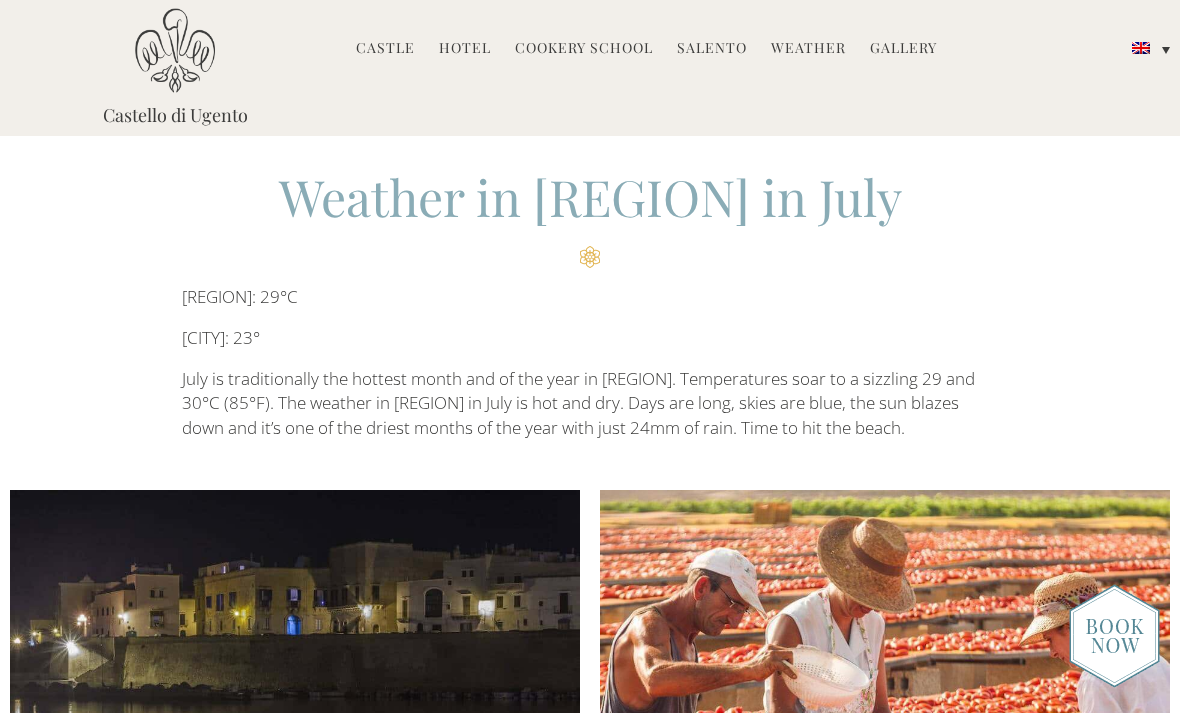 scroll, scrollTop: 0, scrollLeft: 0, axis: both 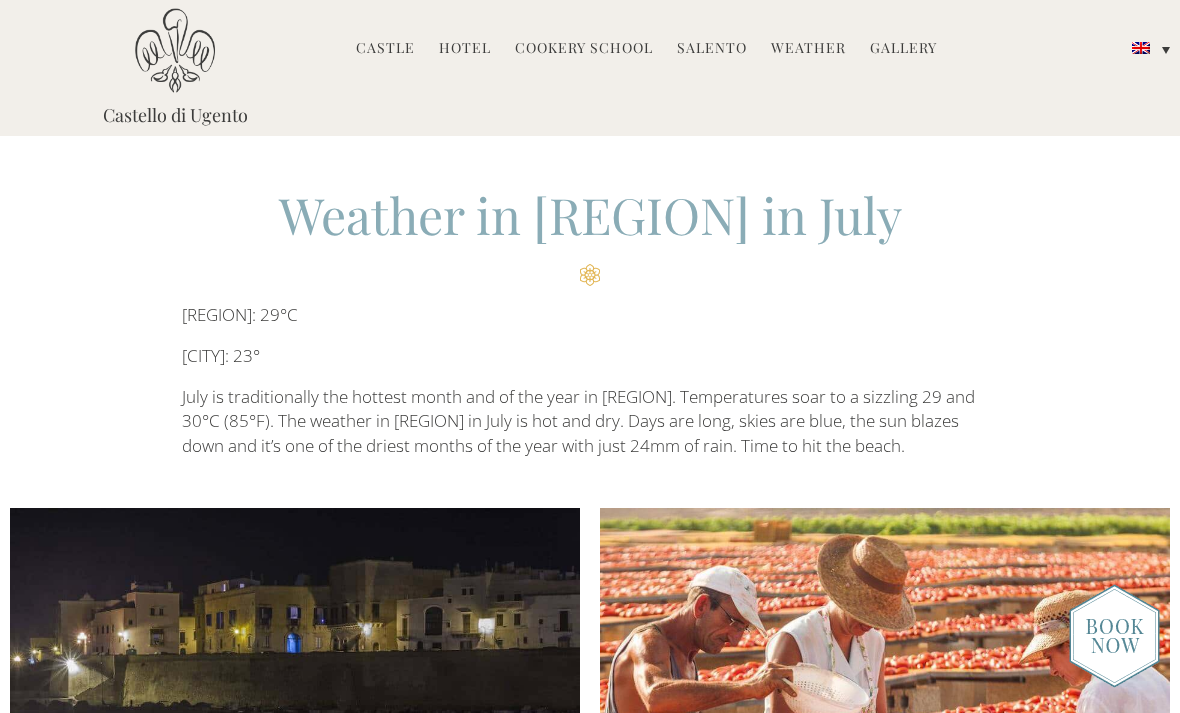 click on "Gallery" at bounding box center (903, 49) 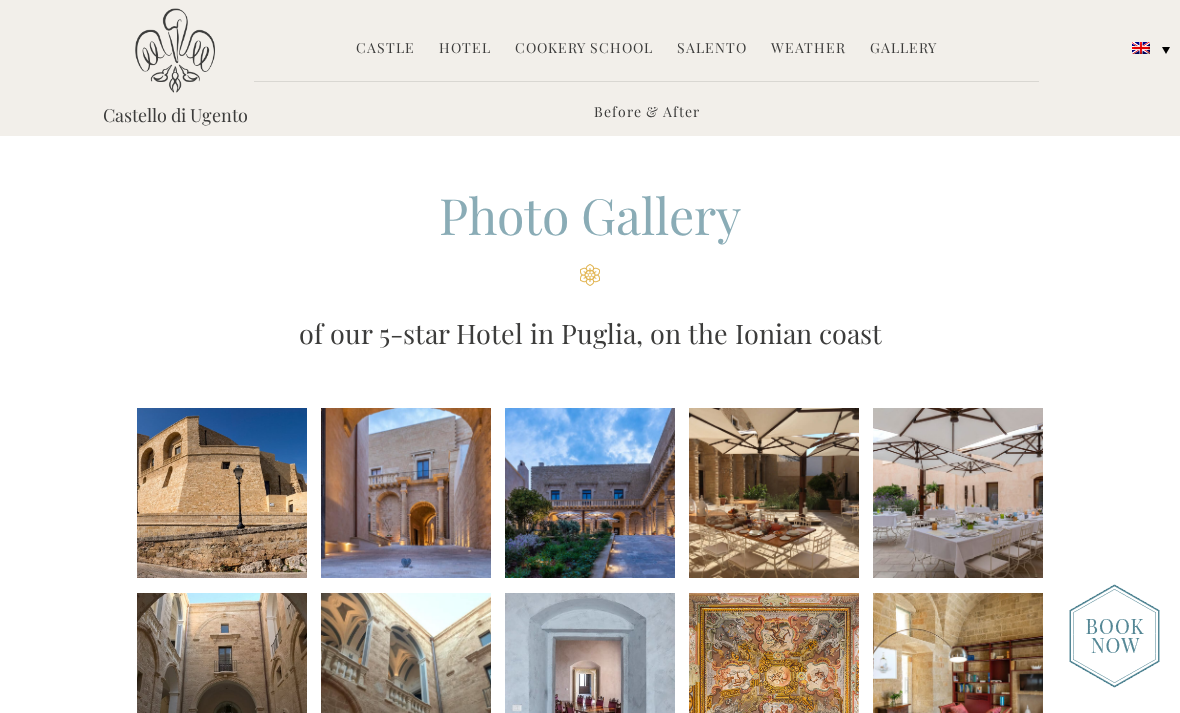 scroll, scrollTop: 0, scrollLeft: 0, axis: both 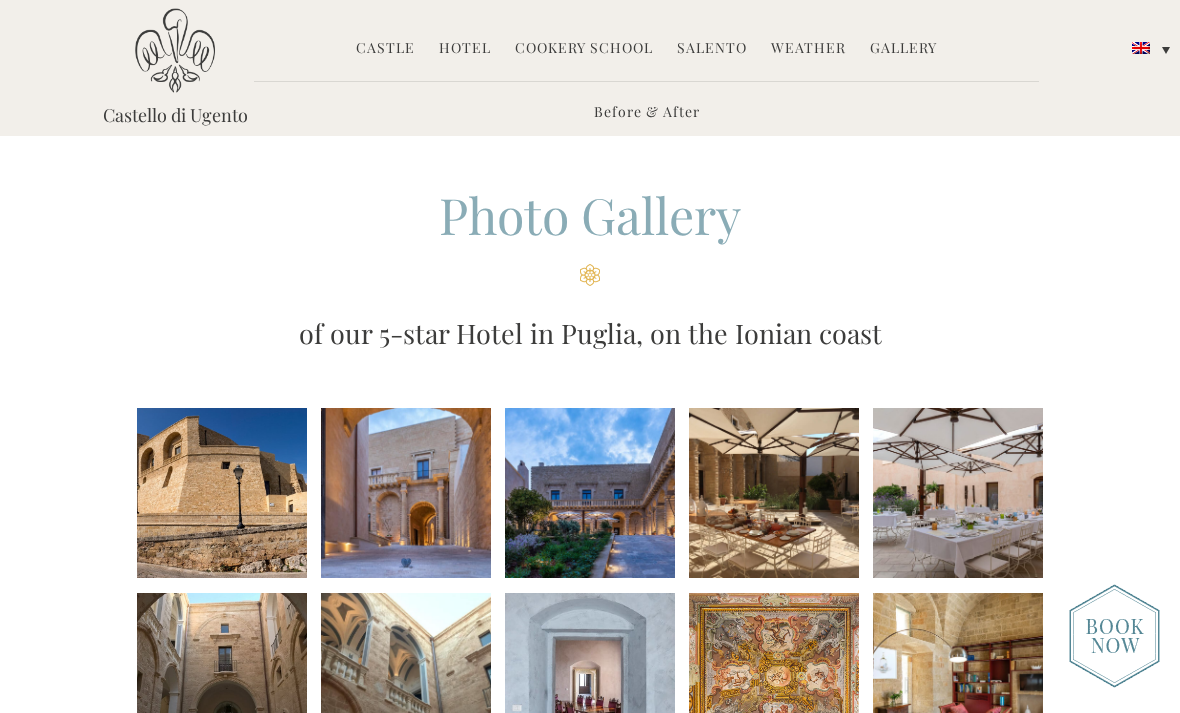 click on "Cookery School" at bounding box center (584, 49) 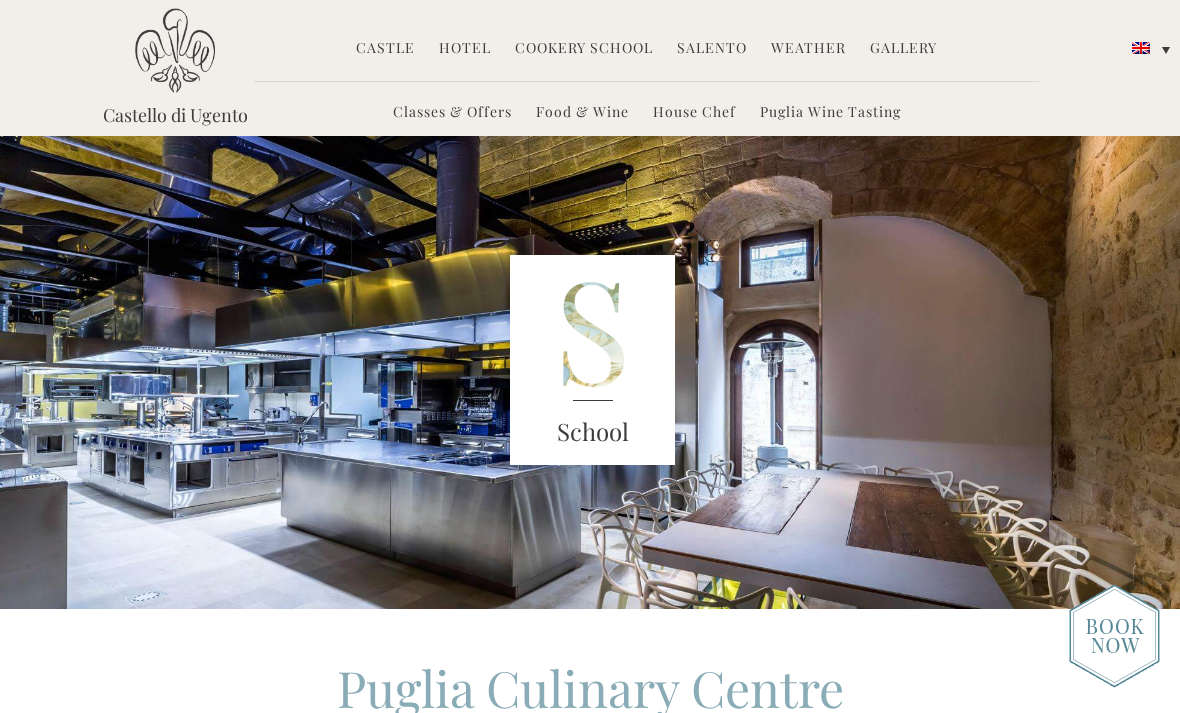 scroll, scrollTop: 20, scrollLeft: 0, axis: vertical 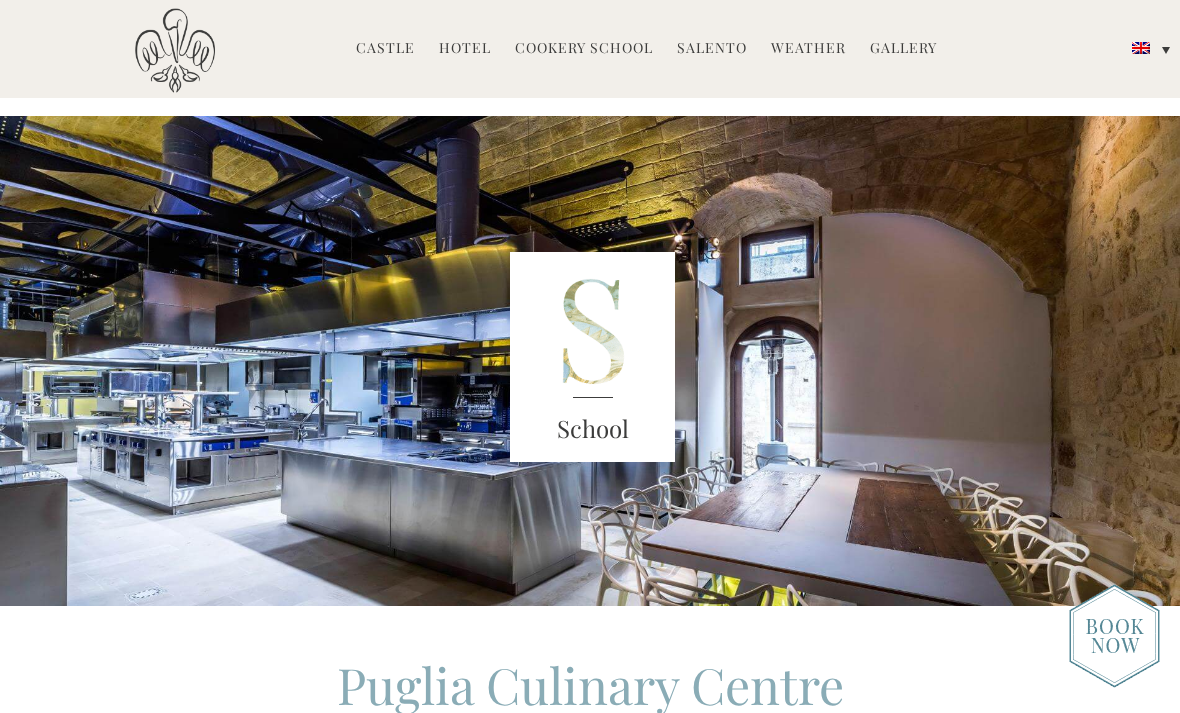 click on "Hotel" at bounding box center [465, 49] 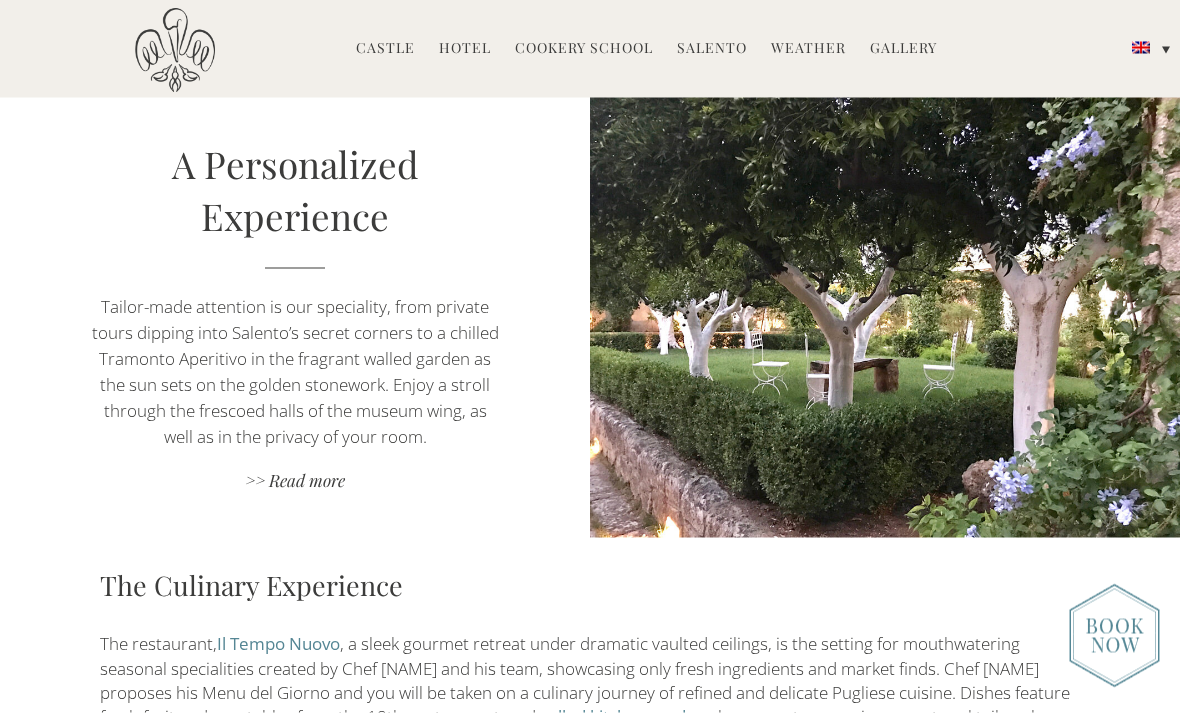 scroll, scrollTop: 1555, scrollLeft: 0, axis: vertical 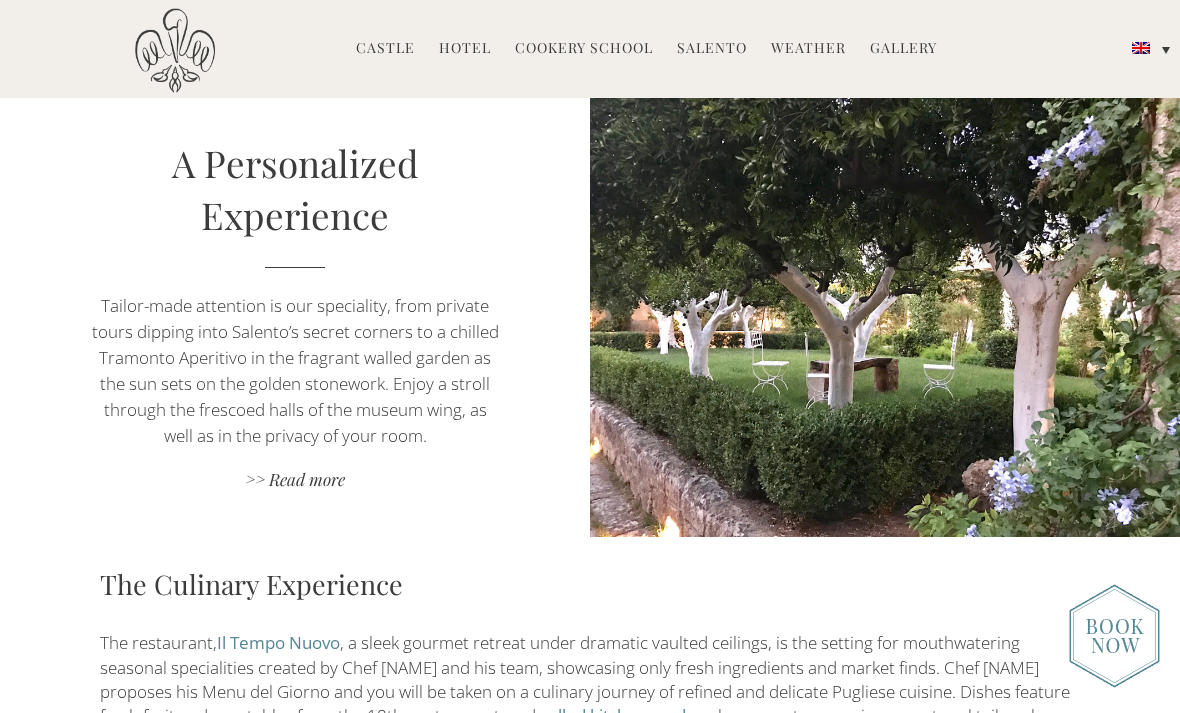 click on "A Personalized Experience
Tailor-made attention is our speciality, from private tours dipping into Salento’s secret corners to a chilled Tramonto Aperitivo in the fragrant walled garden as the sun sets on the golden stonework. Enjoy a stroll through the frescoed halls of the museum wing, as well as in the privacy of your room.
>> Read more" at bounding box center (295, 316) 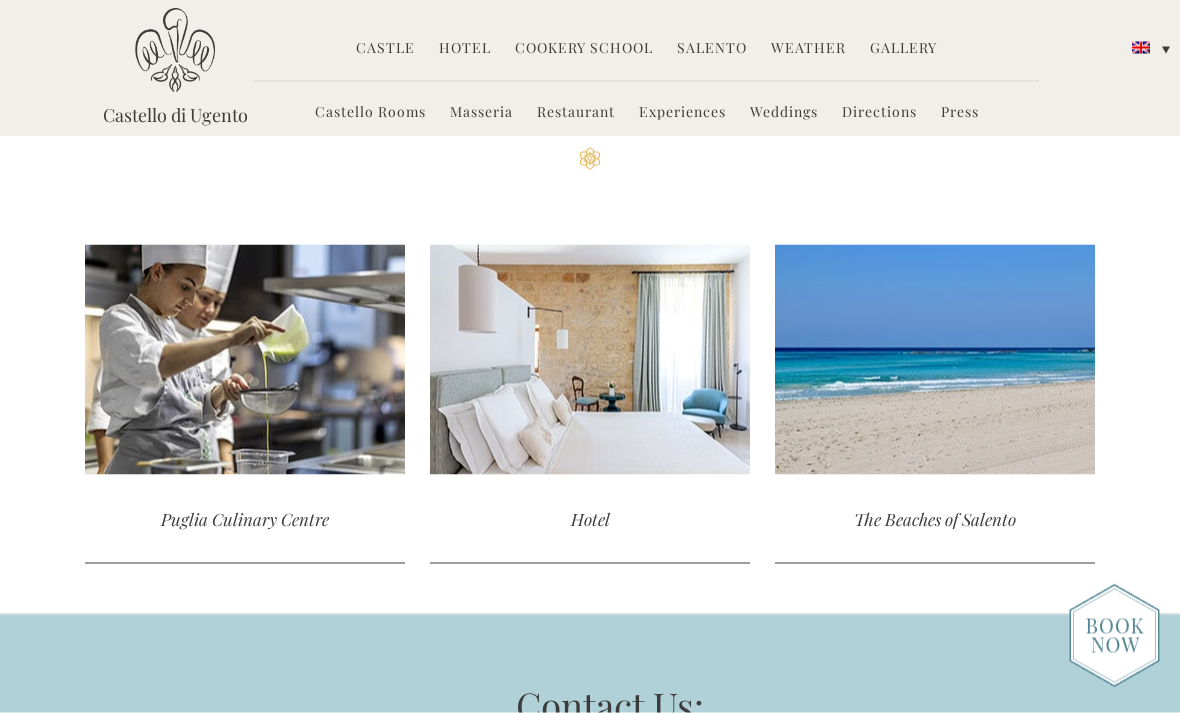 scroll, scrollTop: 5135, scrollLeft: 0, axis: vertical 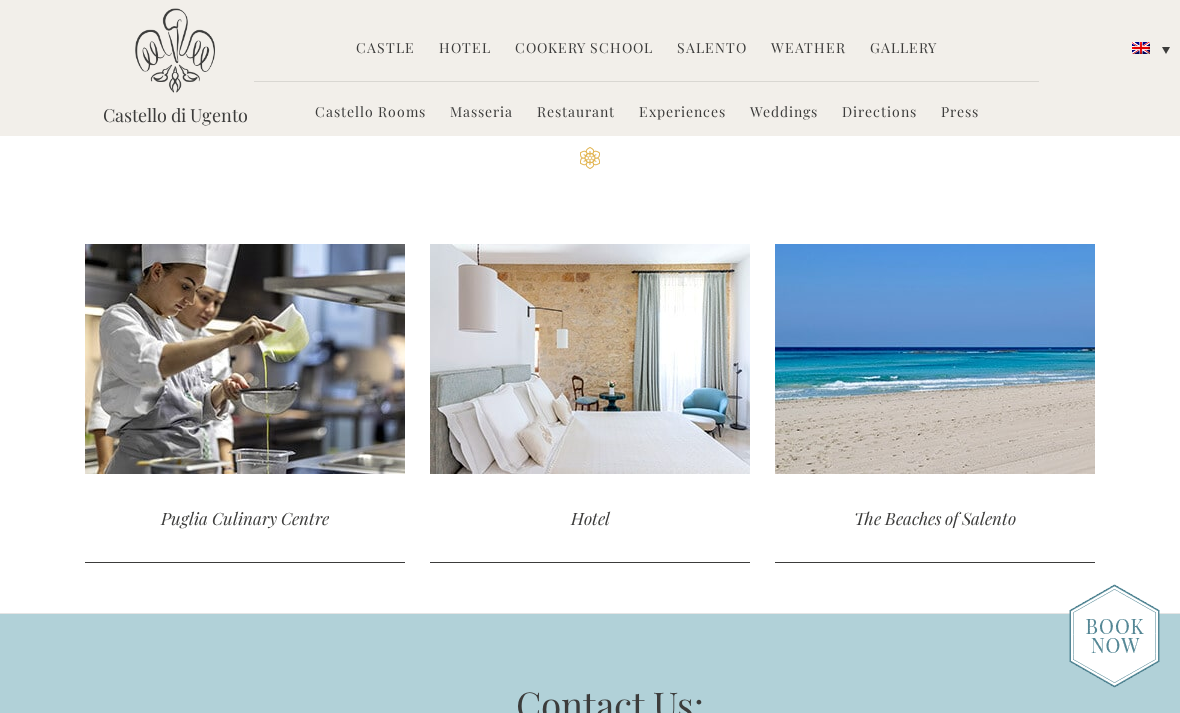 click on "Hotel" at bounding box center [590, 518] 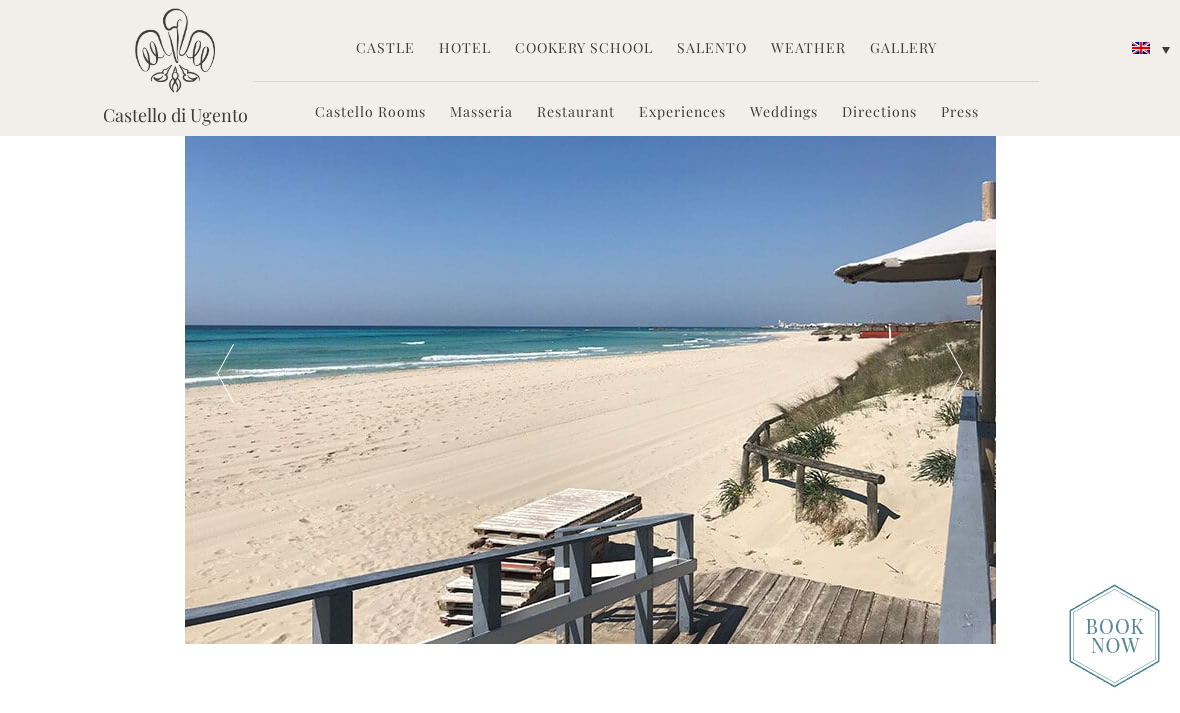 scroll, scrollTop: 3091, scrollLeft: 0, axis: vertical 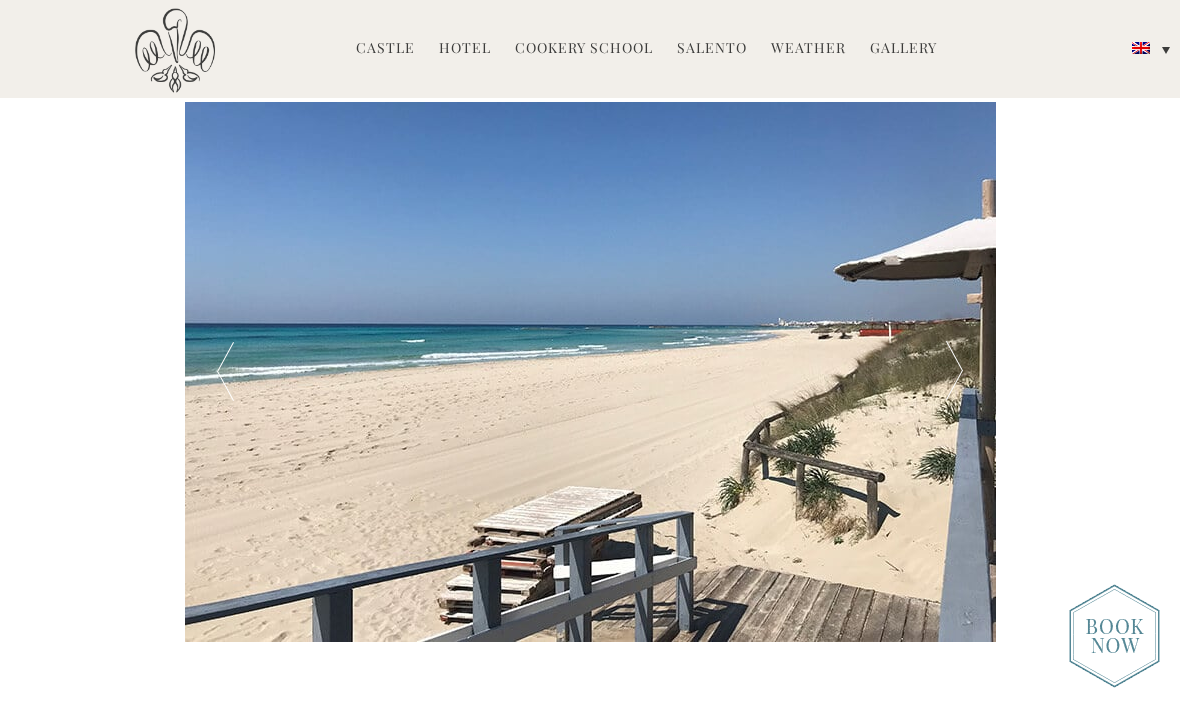 click at bounding box center (954, 372) 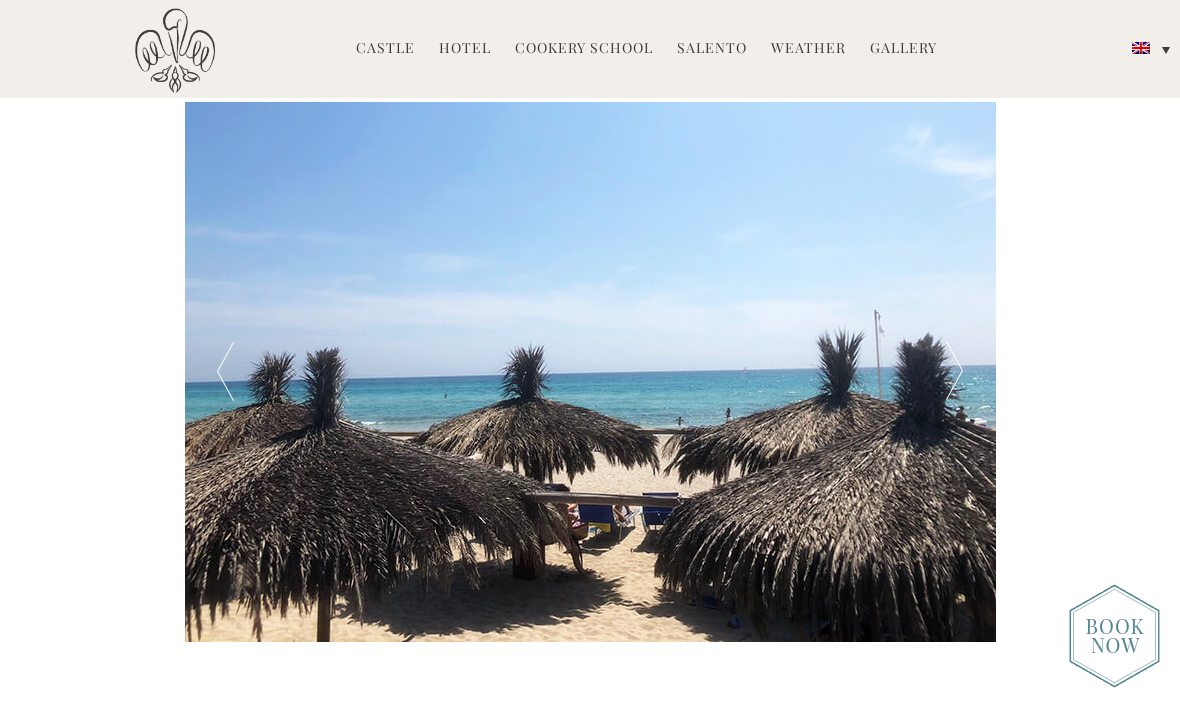click on "Hotel
A Historic Hotel in Puglia Welcome to our home and join our story!
A luxury boutique  hotel with nine individually designed rooms and suites cradled within Castello di Ugento’s ancient walls. Not just a hotel, it is a home where you will be welcomed and be able to take part in the history it once witnessed and the new life it now breathes. See our Offers page and
for reservations please email  [EMAIL]
Stay in a unique boutique hotel in Puglia
Castello di Ugento is a unique historic boutique hotel in Puglia – a contemporary hideaway encased within its golden 17th-century walls. The nine rooms and suites have all been lovingly curated with modern pieces from top Italian designers including Cassina, Poltrona Frau, Minotti, Ceccotti and B&B Italia alongside antiques and vintage finds as well as handmade Italian ‘noce Canaletto’  – high quality walnut – armoires." at bounding box center (590, -453) 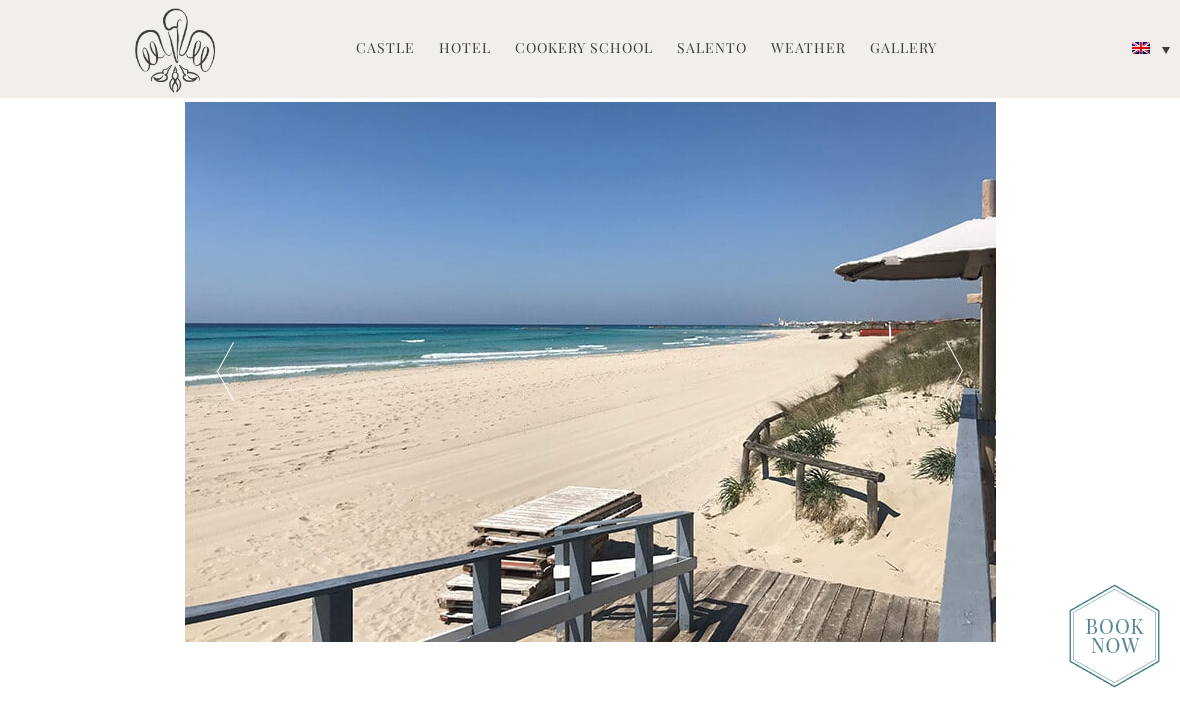 click at bounding box center [954, 372] 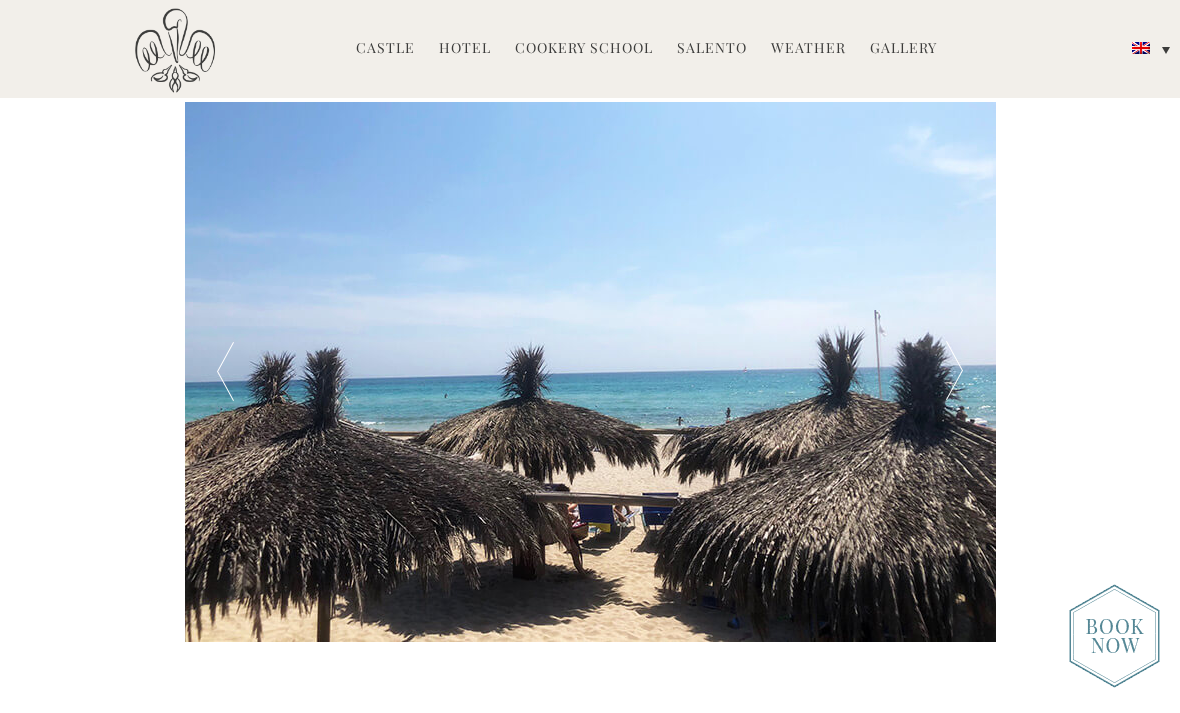 click at bounding box center (954, 372) 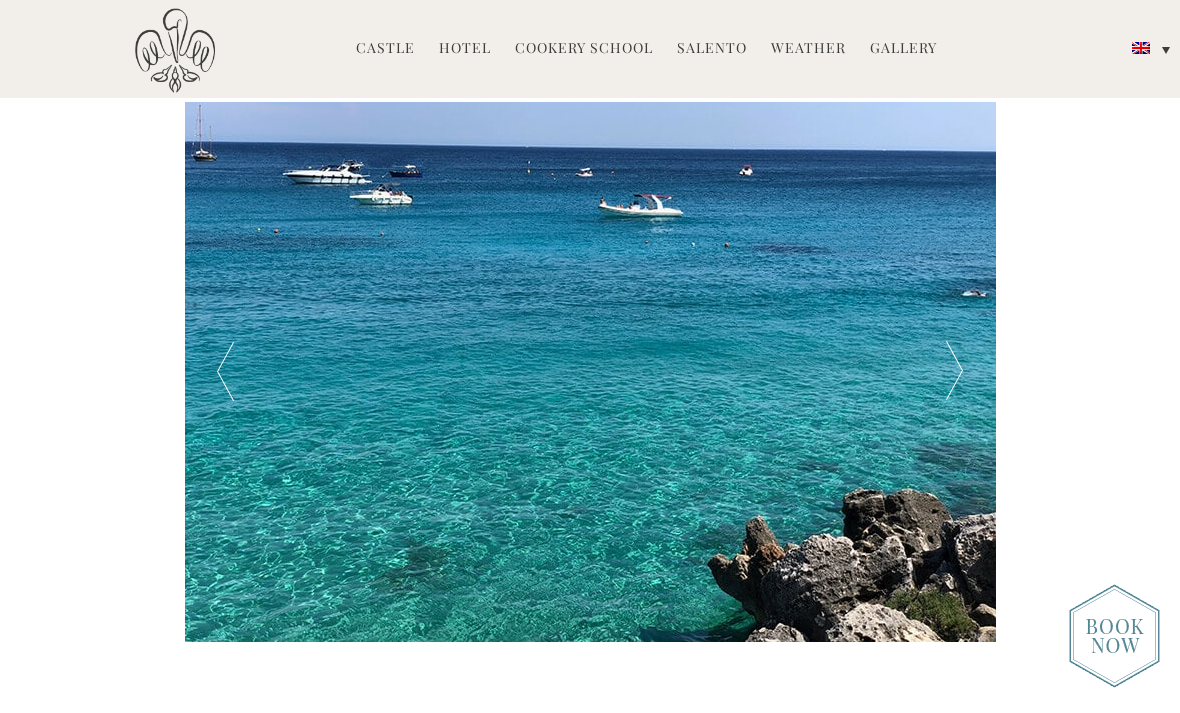 click at bounding box center [954, 372] 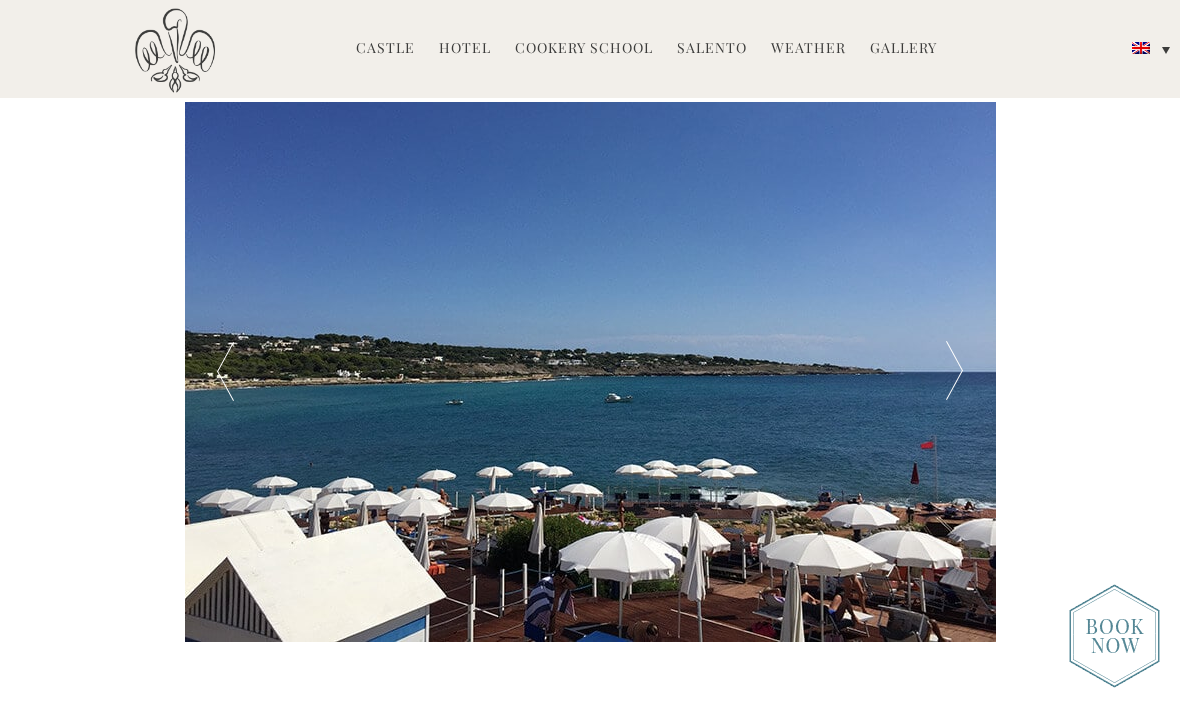 click at bounding box center [954, 372] 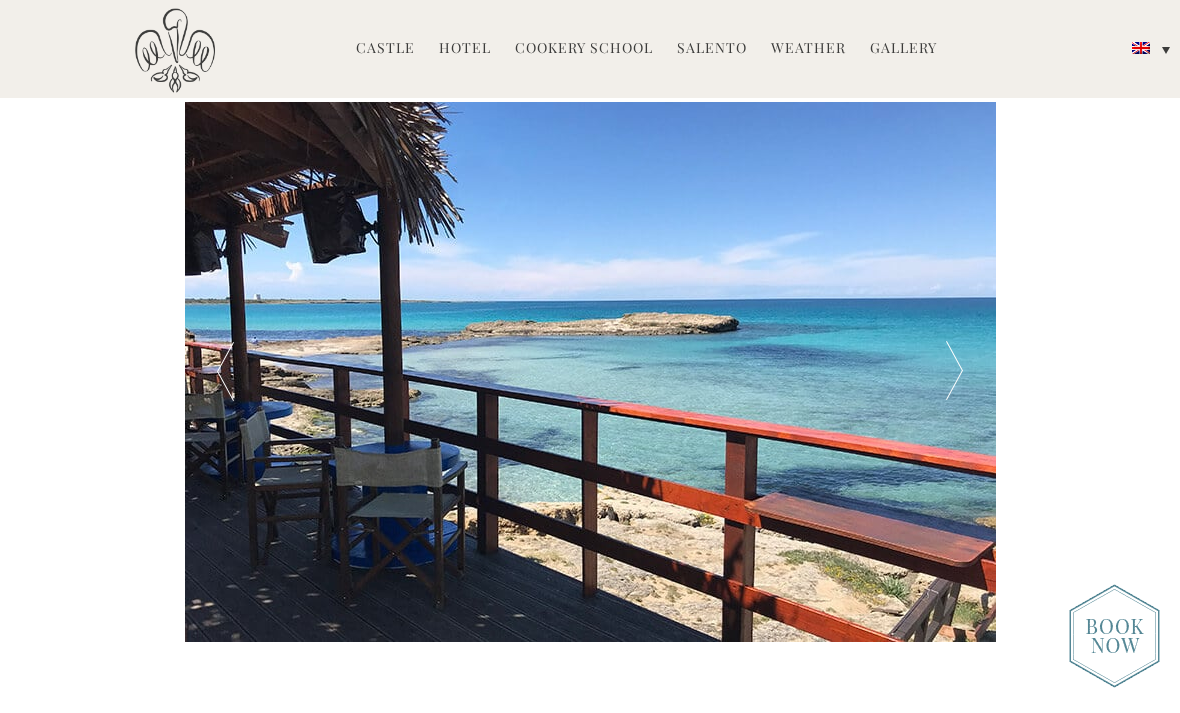 click at bounding box center [954, 372] 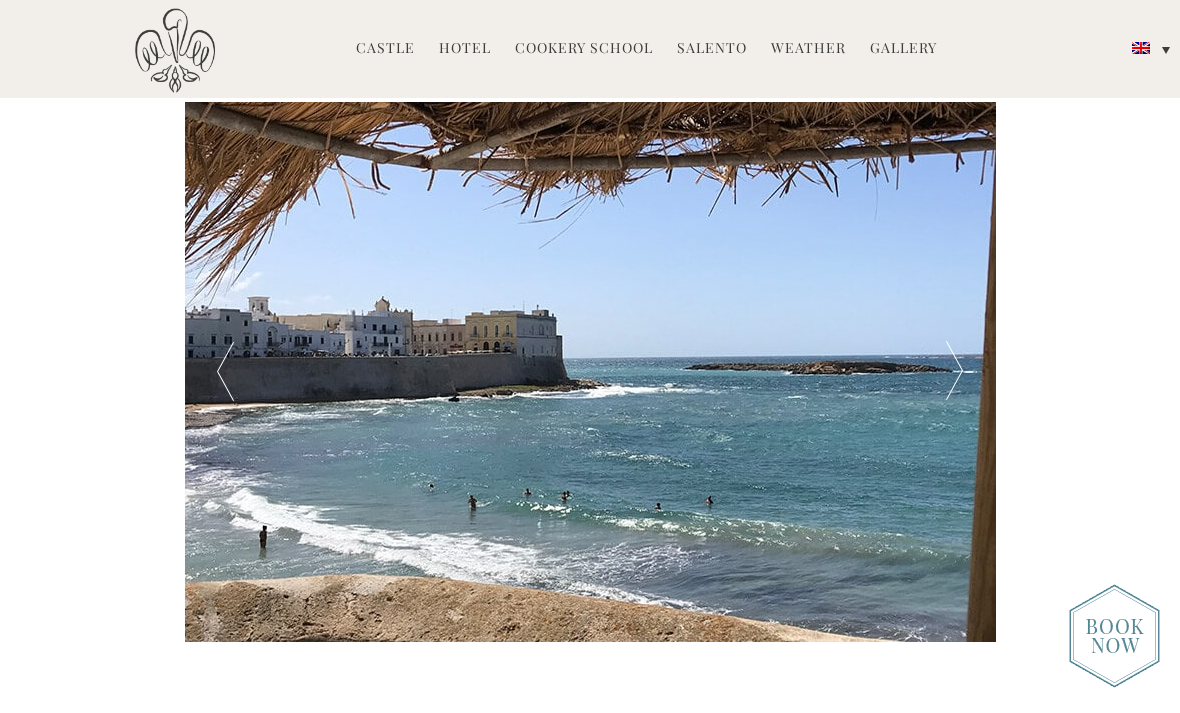 click at bounding box center [954, 372] 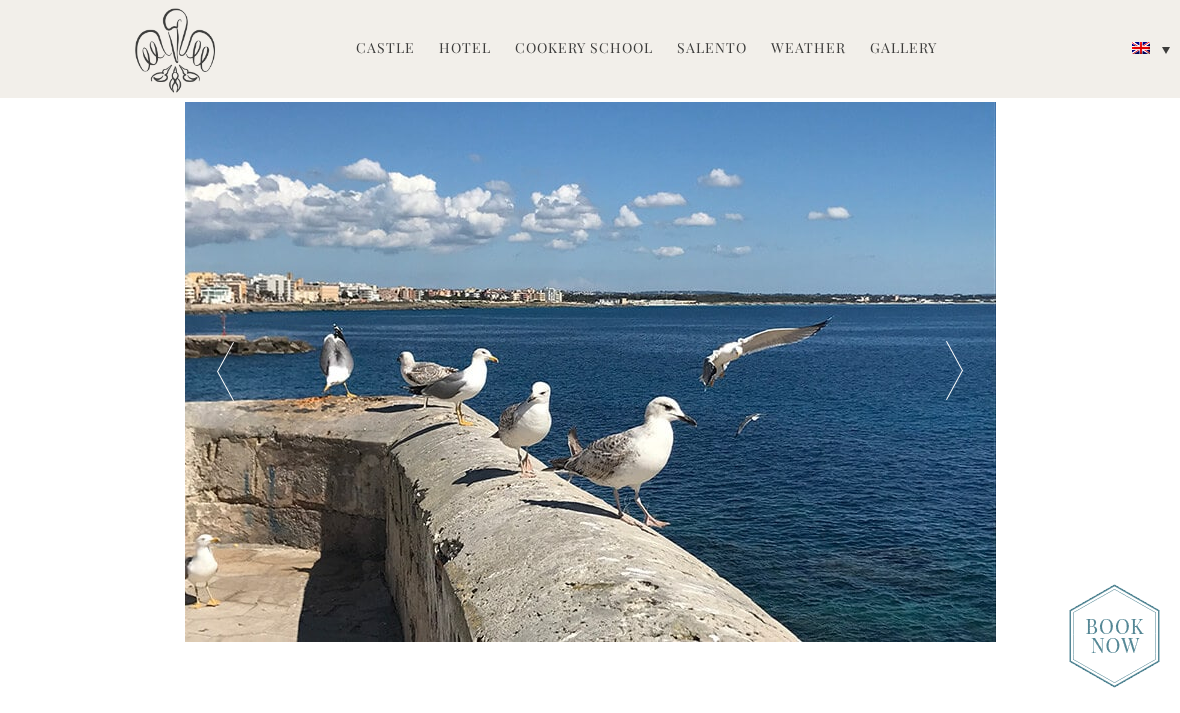 click at bounding box center [954, 372] 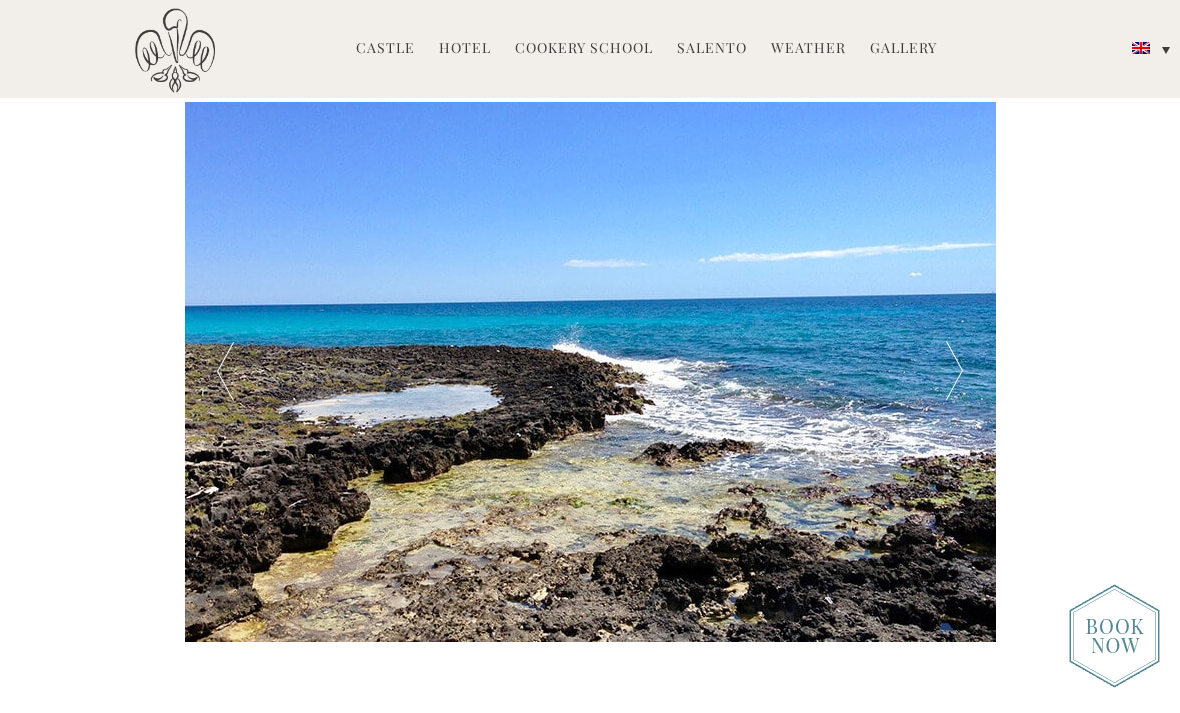 click at bounding box center [954, 372] 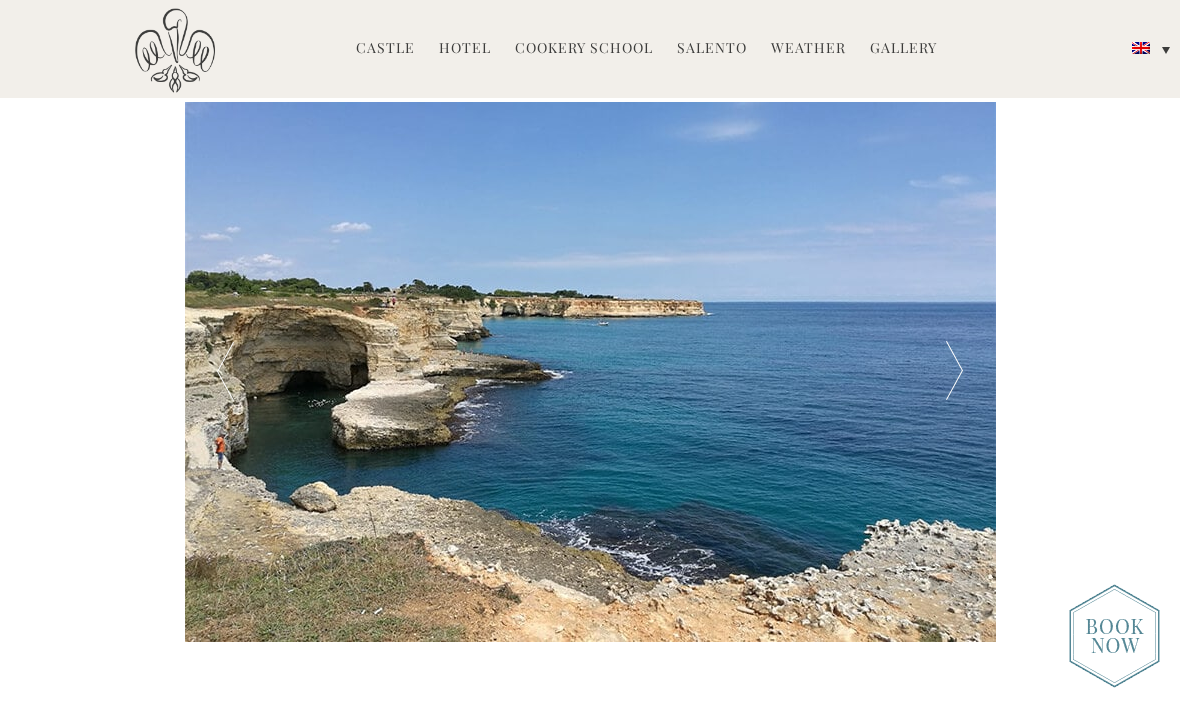 click at bounding box center [954, 372] 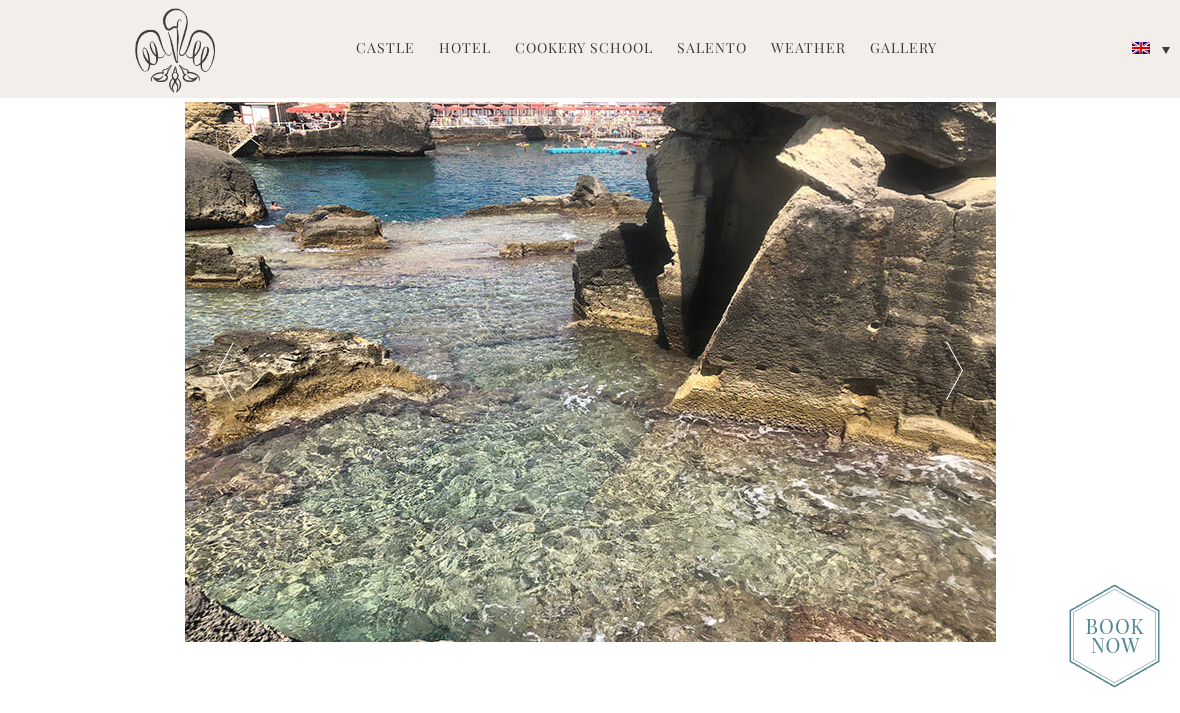 click at bounding box center [954, 372] 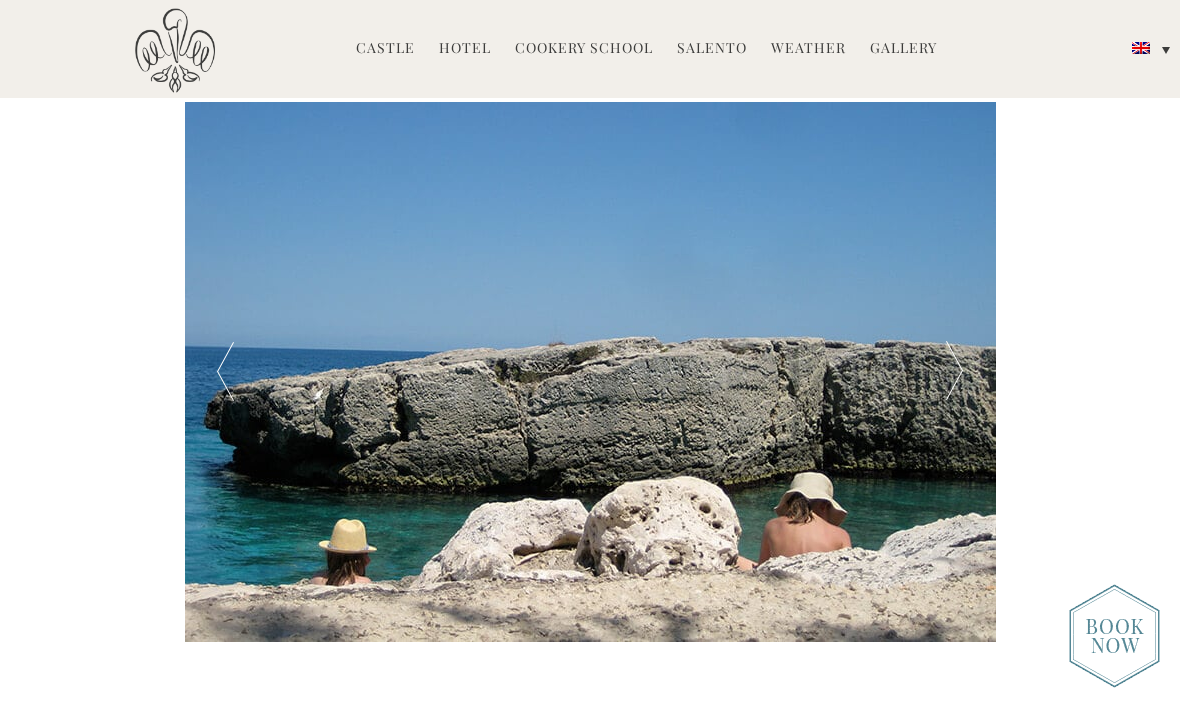 click at bounding box center (954, 372) 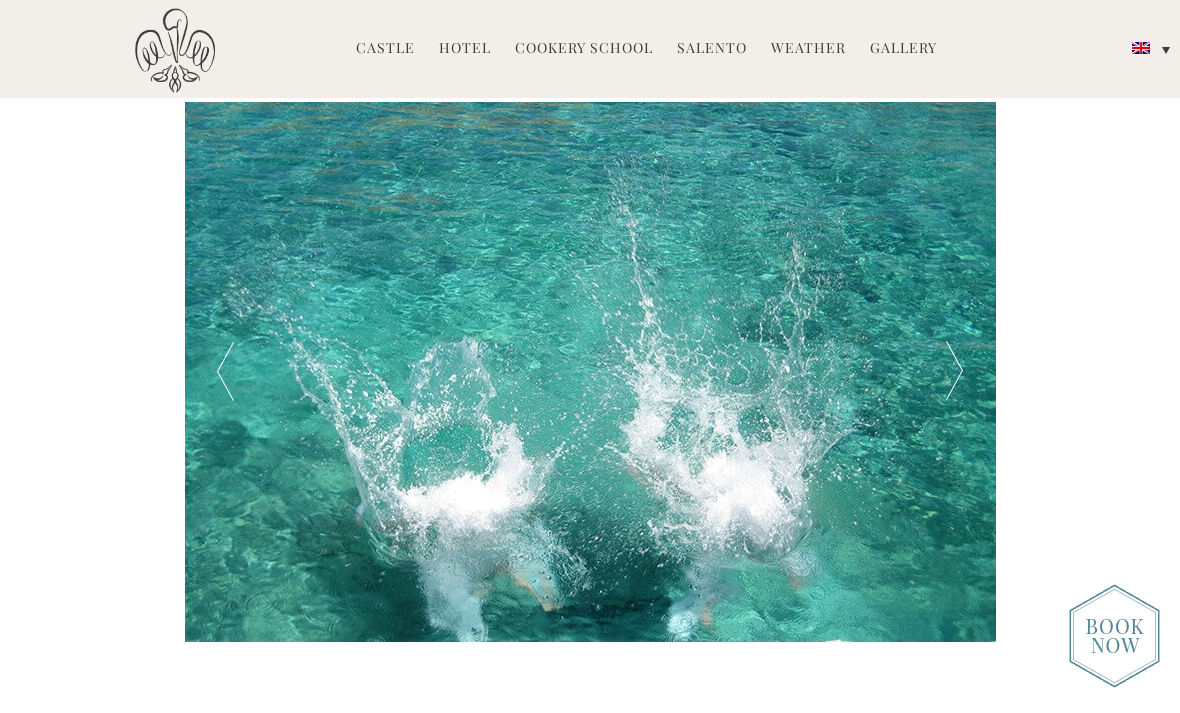 click at bounding box center [954, 372] 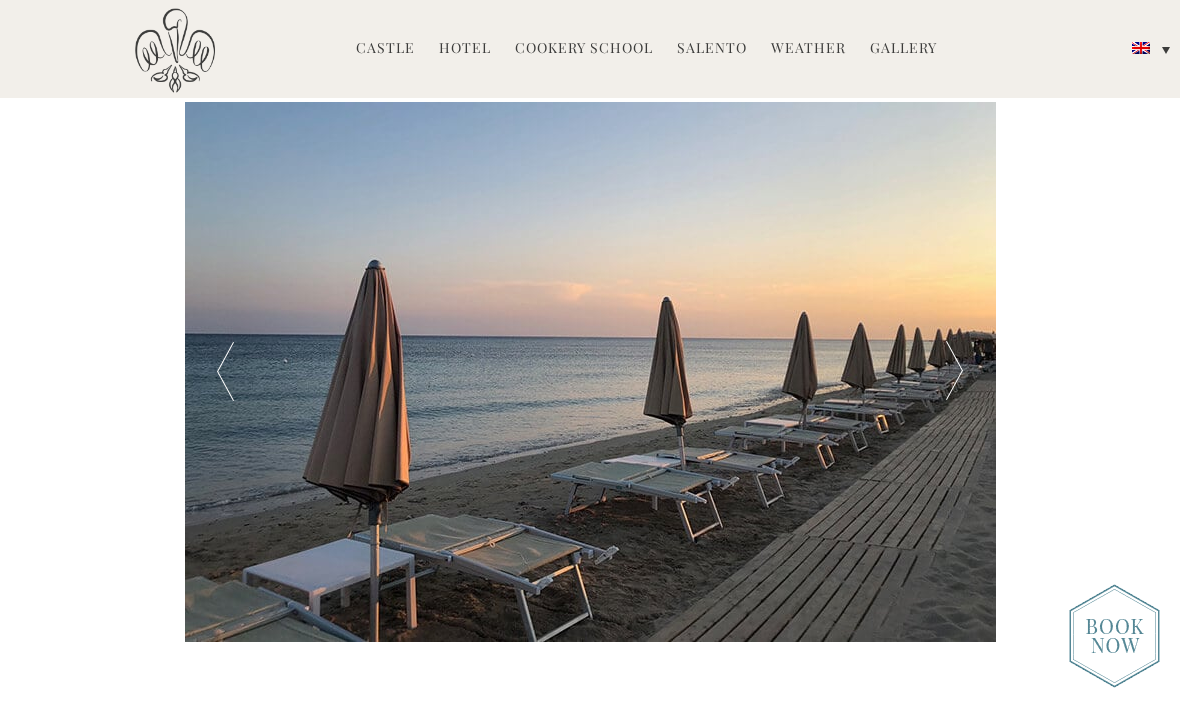 click at bounding box center (954, 372) 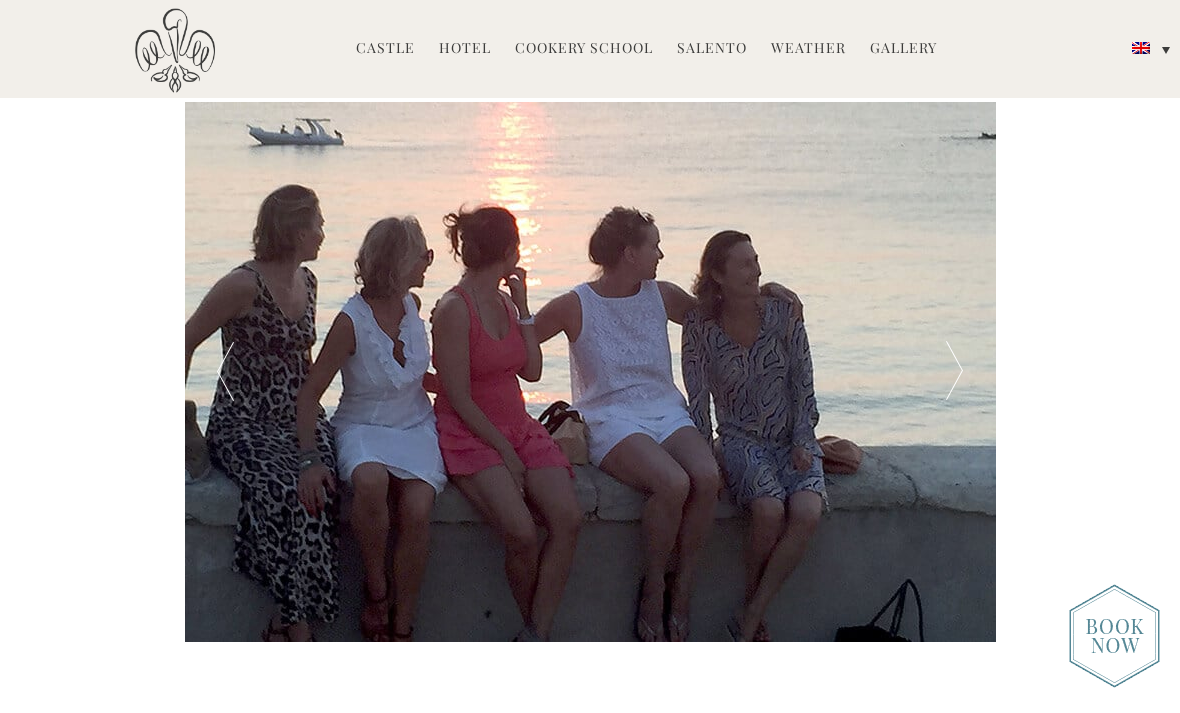 click at bounding box center [954, 372] 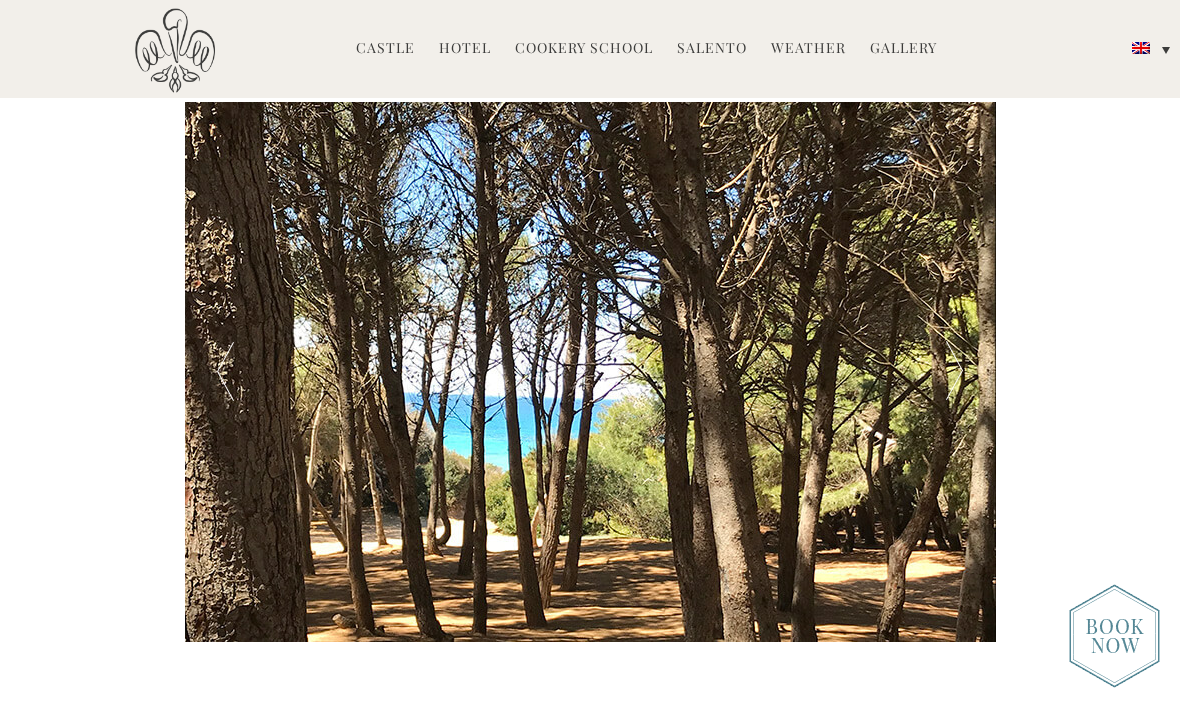click at bounding box center (954, 372) 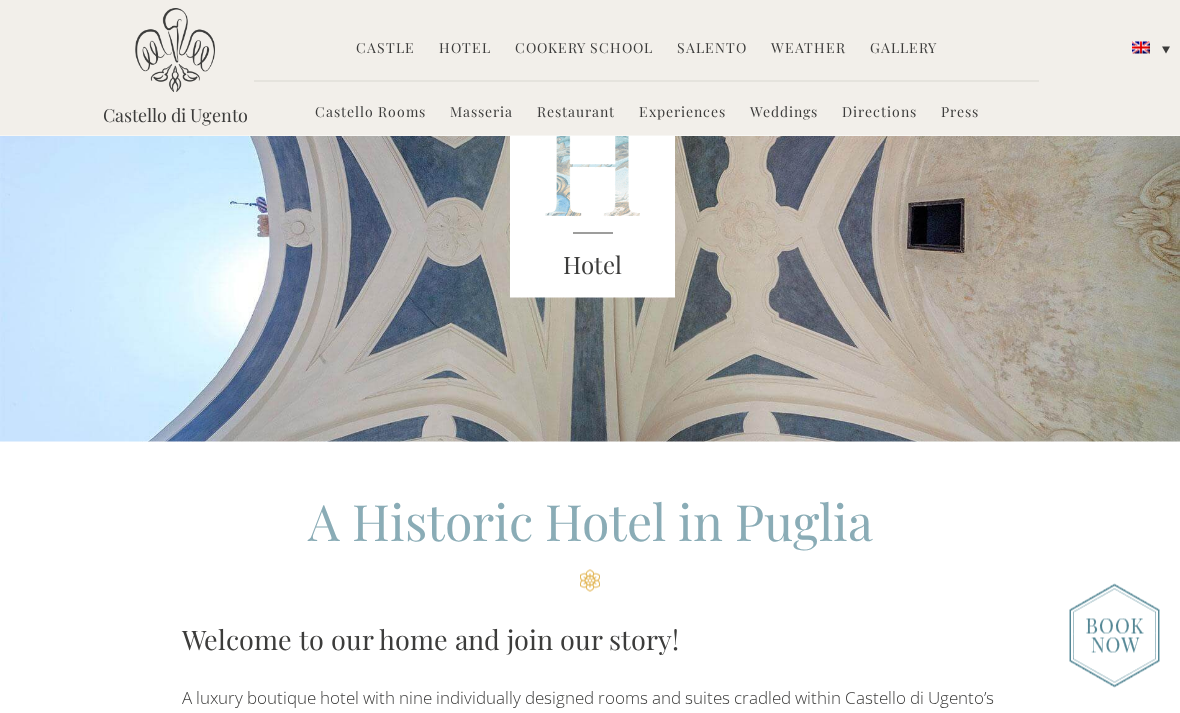 scroll, scrollTop: 0, scrollLeft: 0, axis: both 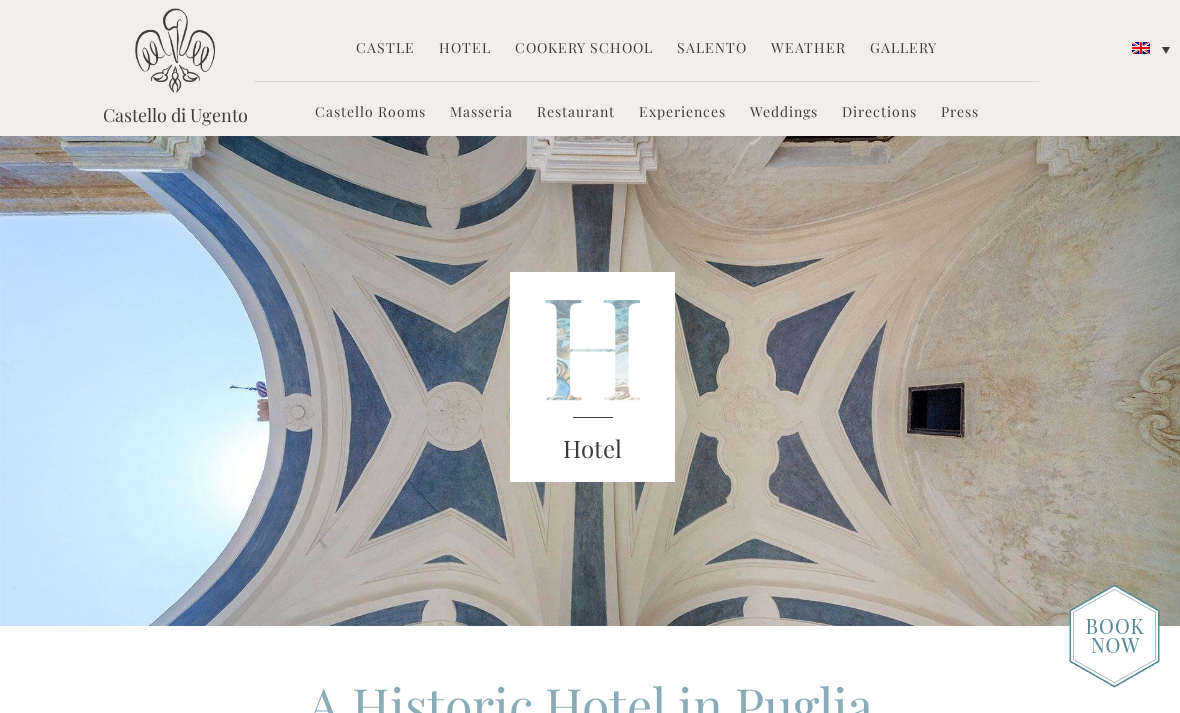 click on "Castle" at bounding box center [385, 49] 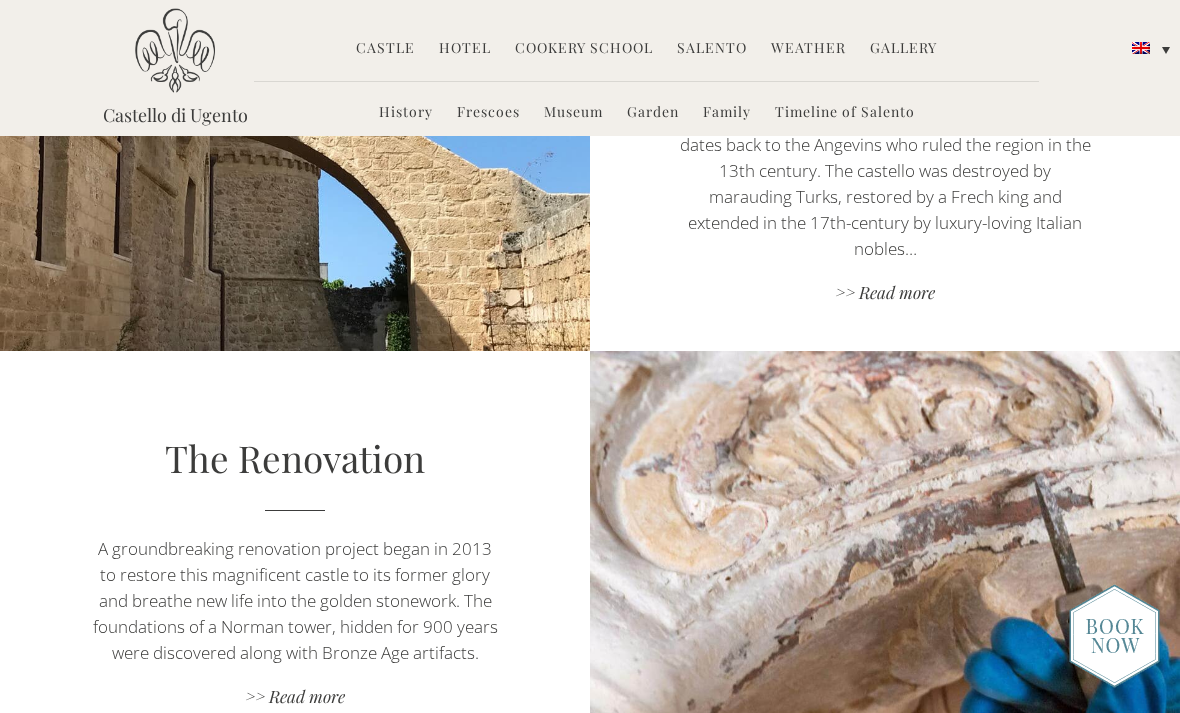 scroll, scrollTop: 1002, scrollLeft: 0, axis: vertical 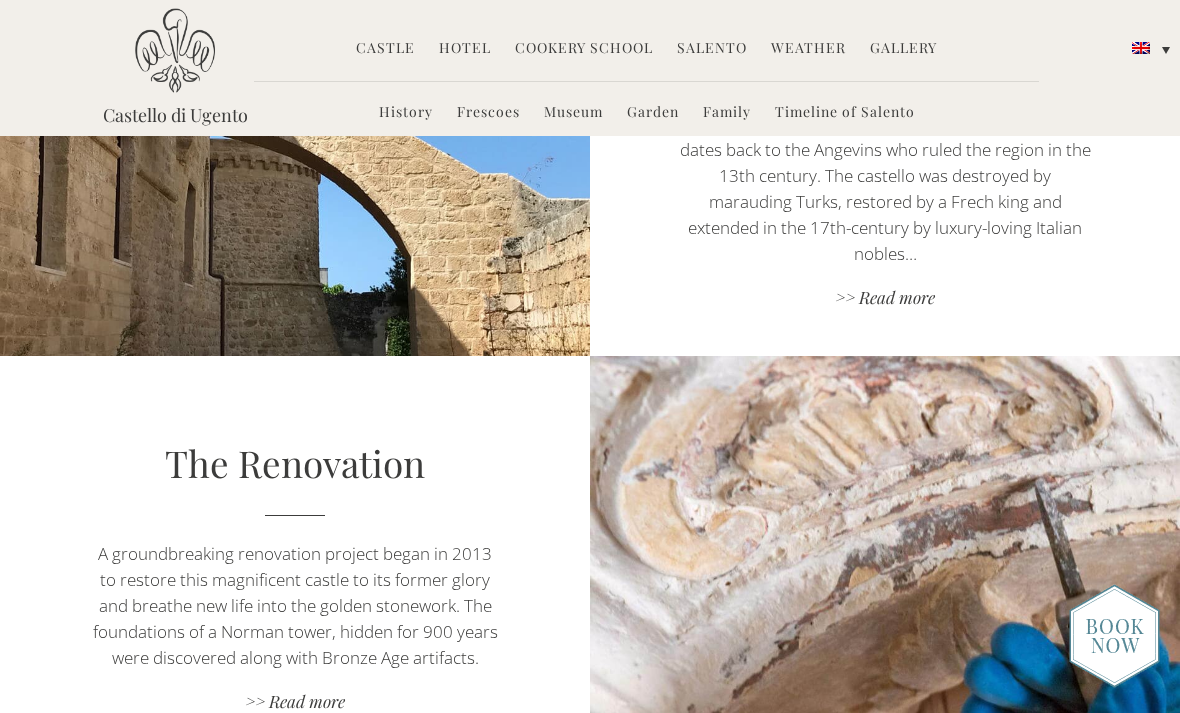 click on "Castello di Ugento" at bounding box center [175, 115] 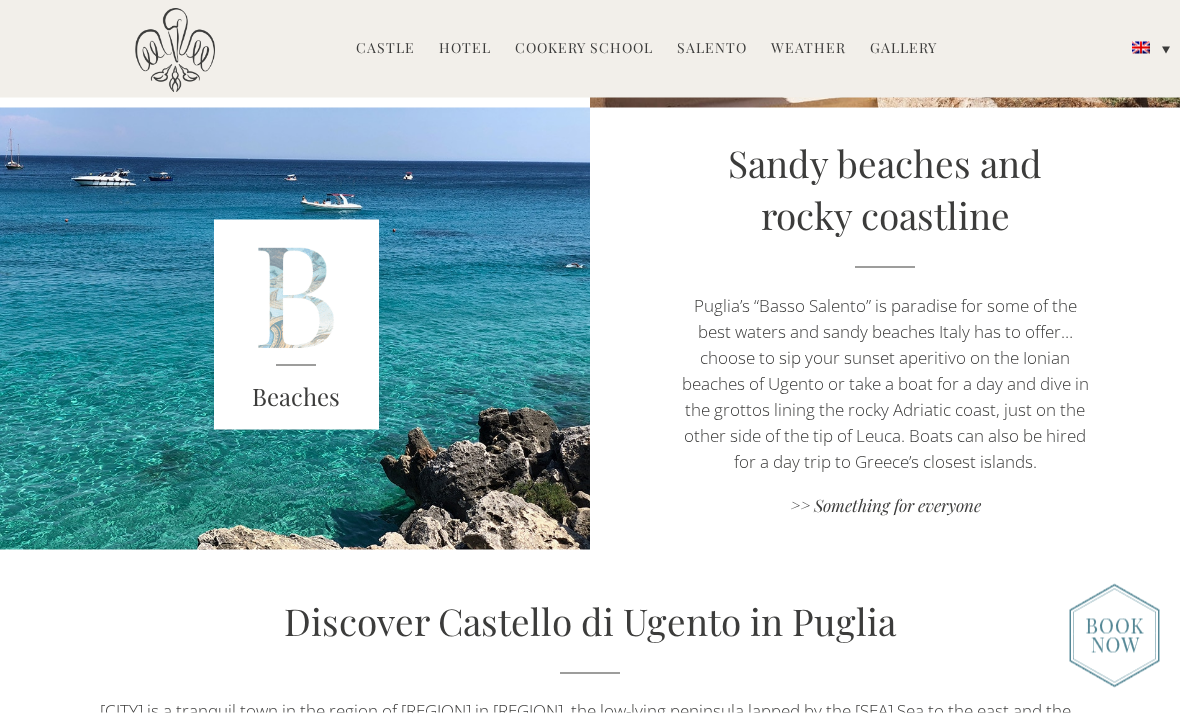 scroll, scrollTop: 3257, scrollLeft: 0, axis: vertical 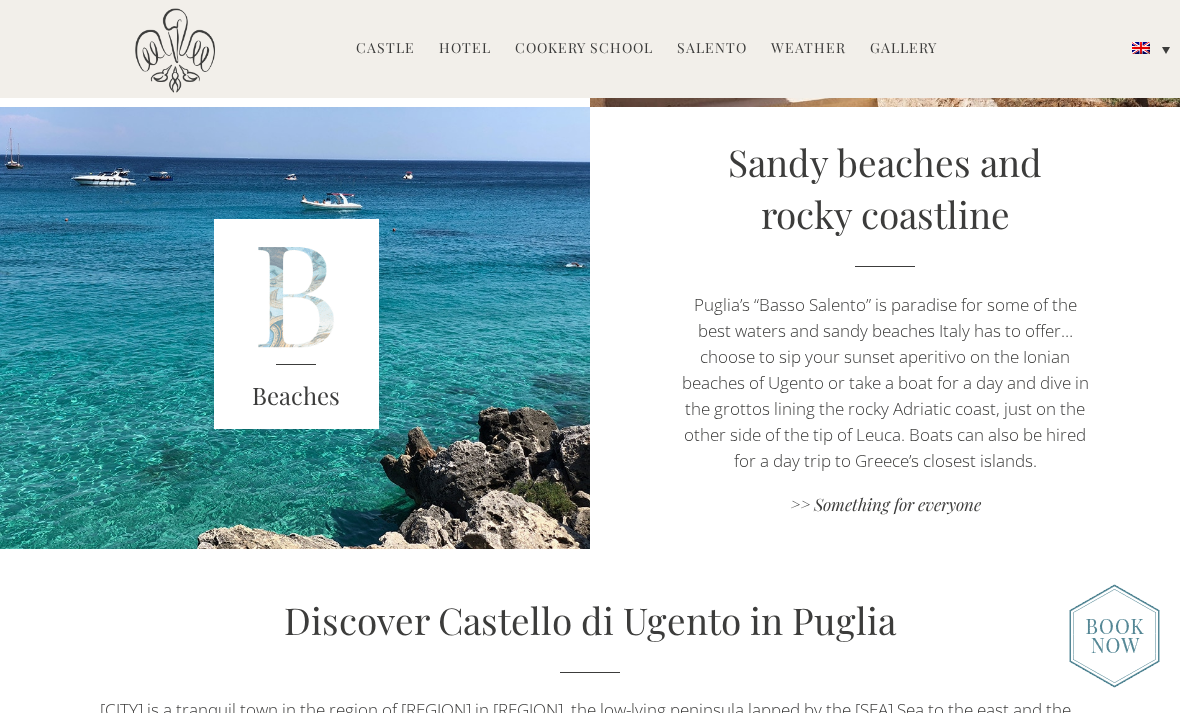 click on ">>  Something for everyone" at bounding box center [885, 506] 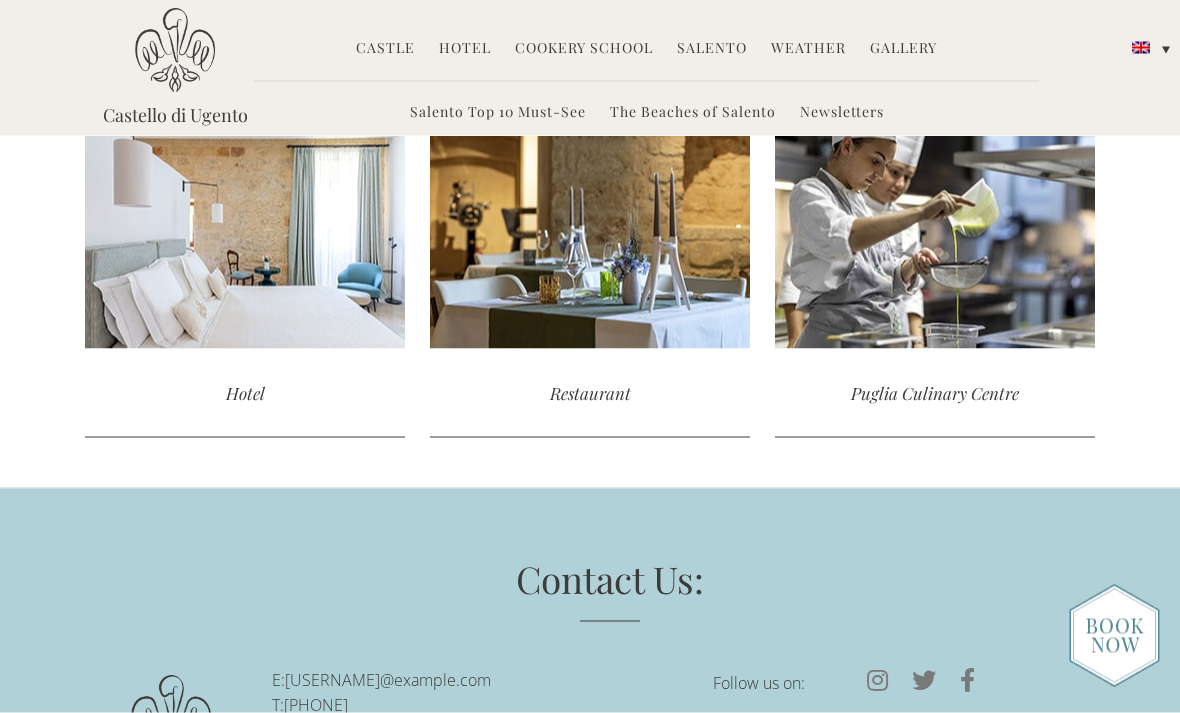 scroll, scrollTop: 1610, scrollLeft: 0, axis: vertical 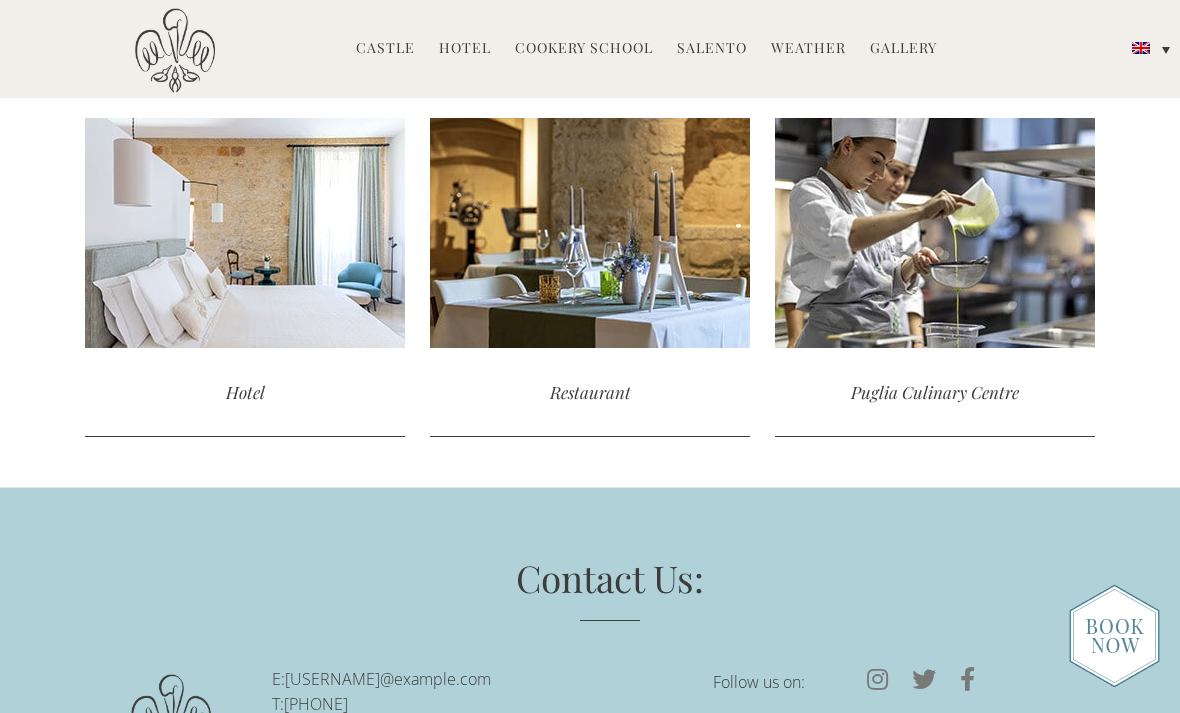 click on "Restaurant" at bounding box center [590, 392] 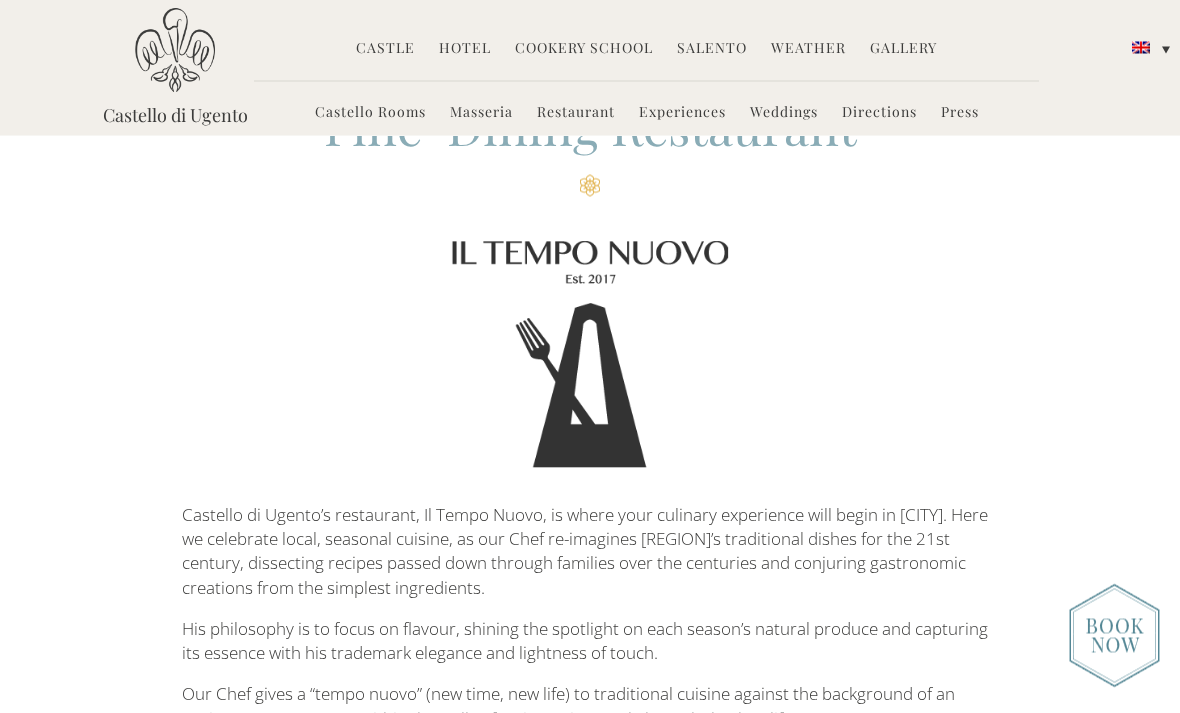 scroll, scrollTop: 0, scrollLeft: 0, axis: both 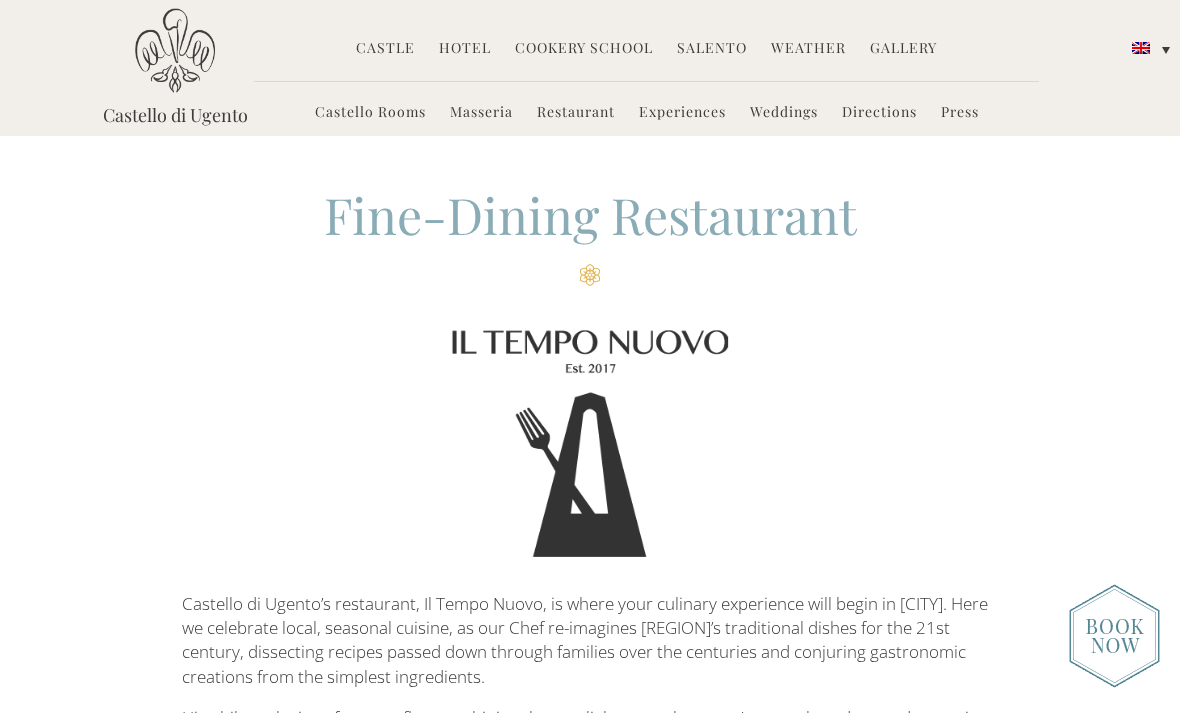 click on "Hotel" at bounding box center [465, 49] 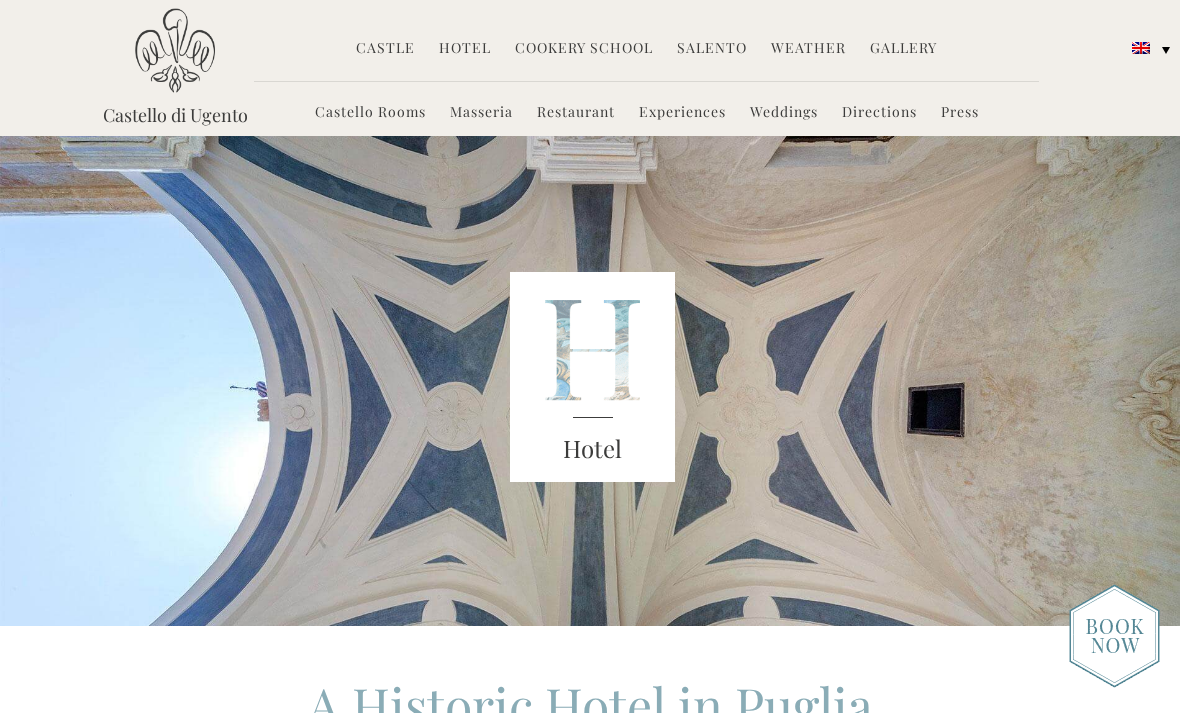 scroll, scrollTop: 0, scrollLeft: 0, axis: both 